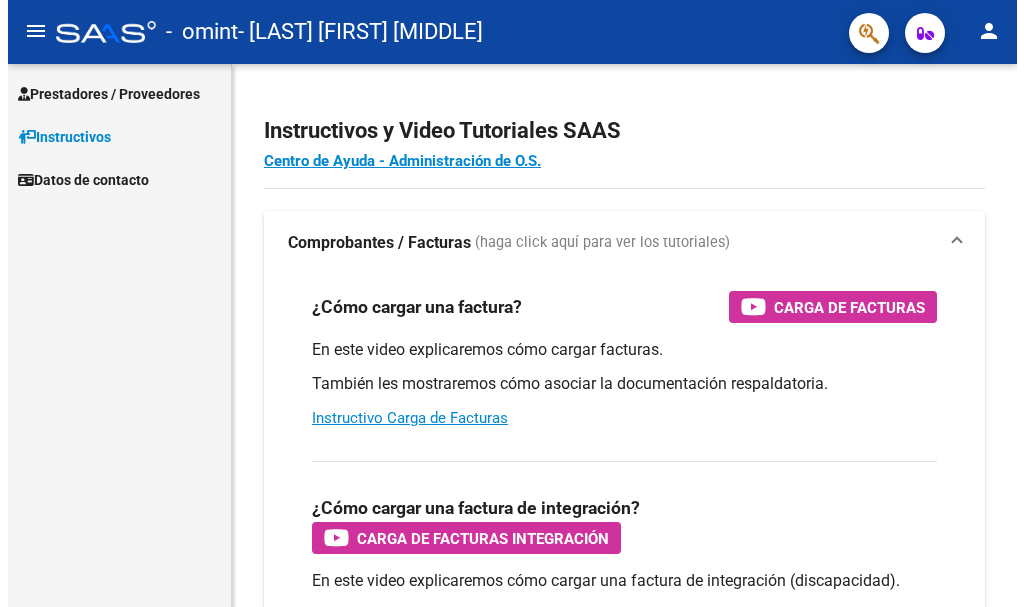 scroll, scrollTop: 0, scrollLeft: 0, axis: both 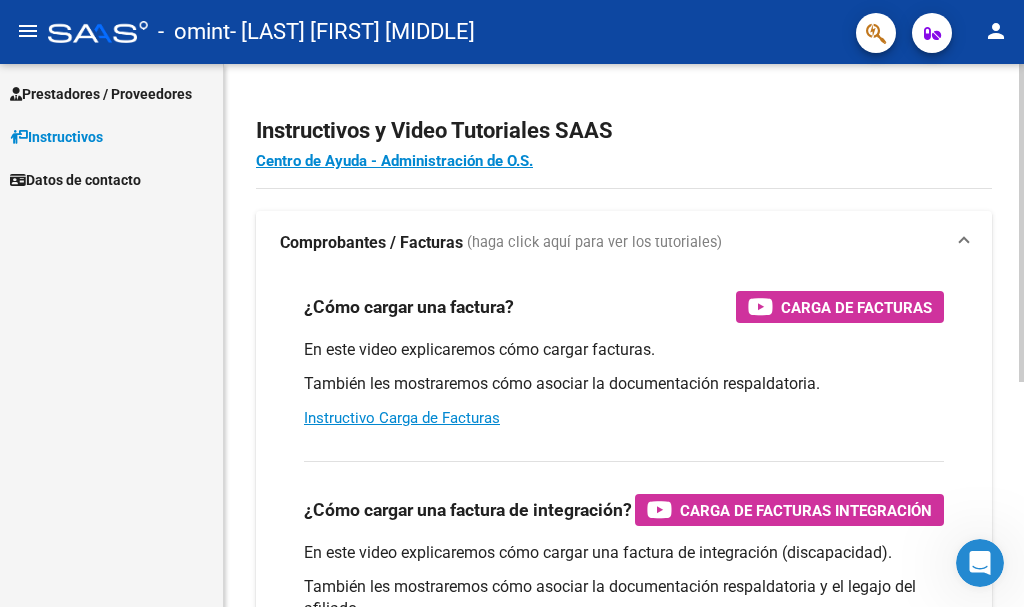 click 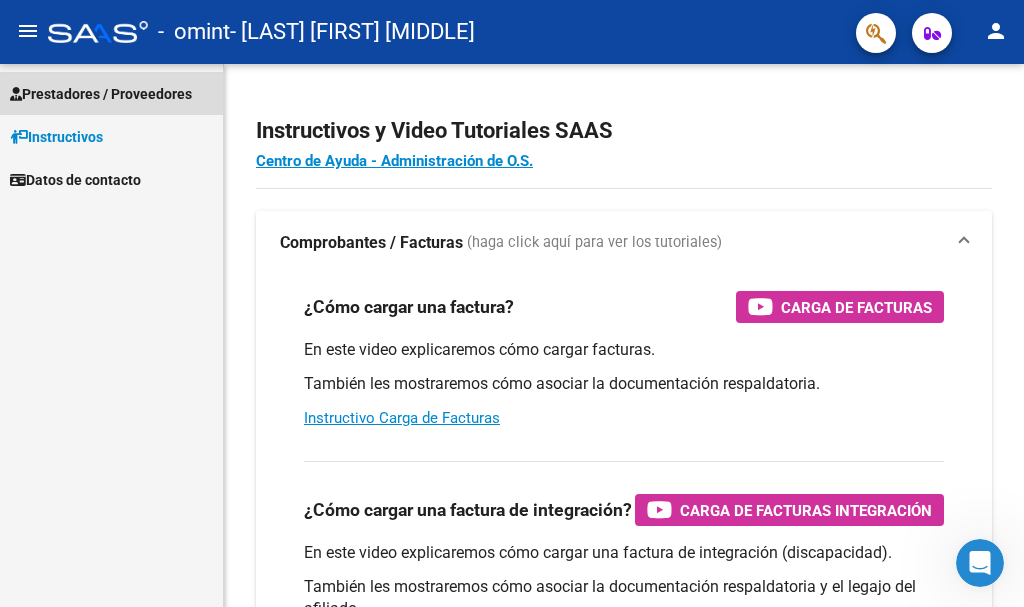 click on "Prestadores / Proveedores" at bounding box center (101, 94) 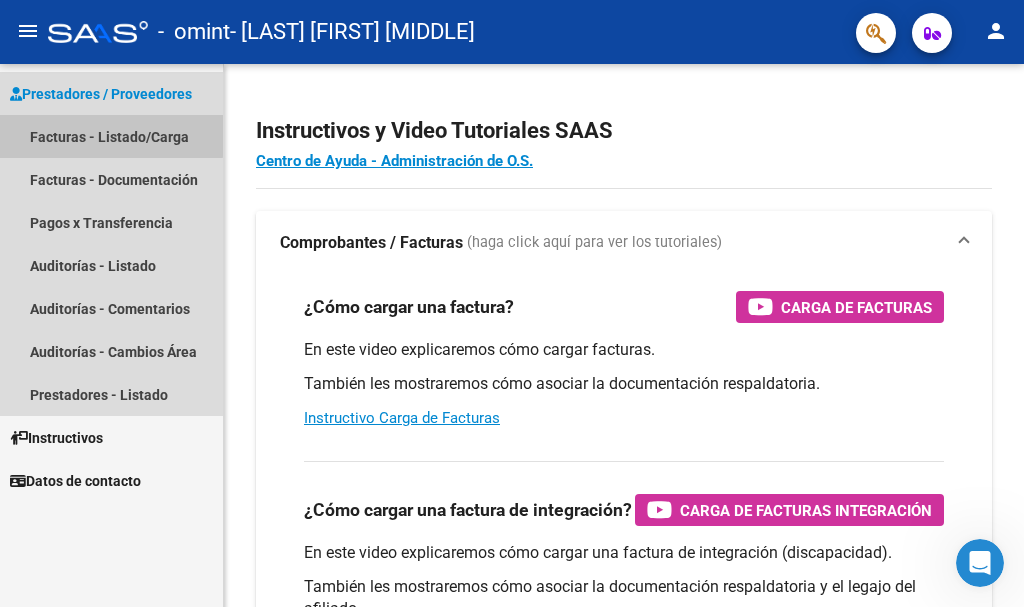 click on "Facturas - Listado/Carga" at bounding box center [111, 136] 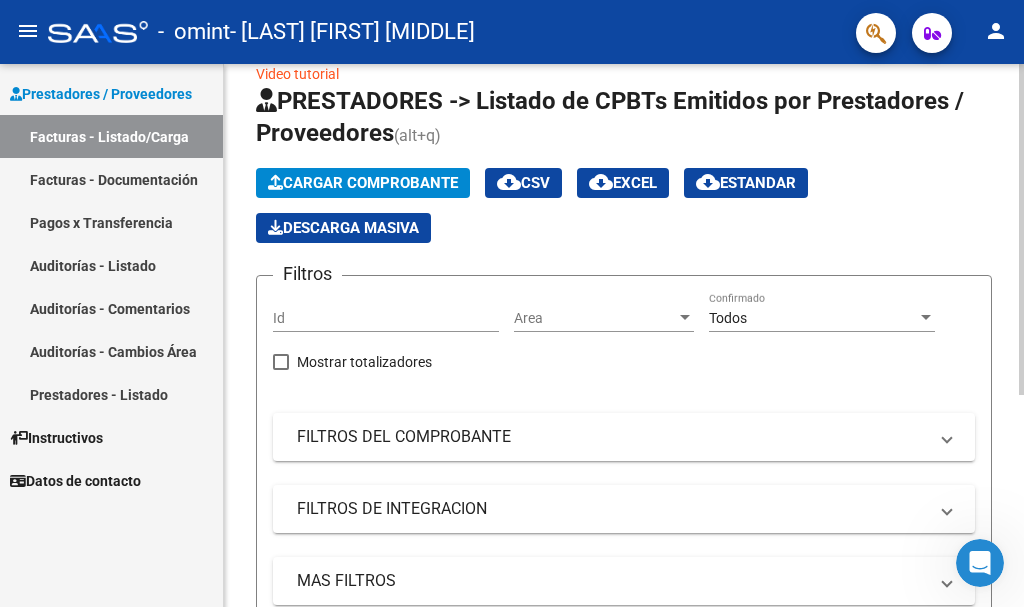 scroll, scrollTop: 0, scrollLeft: 0, axis: both 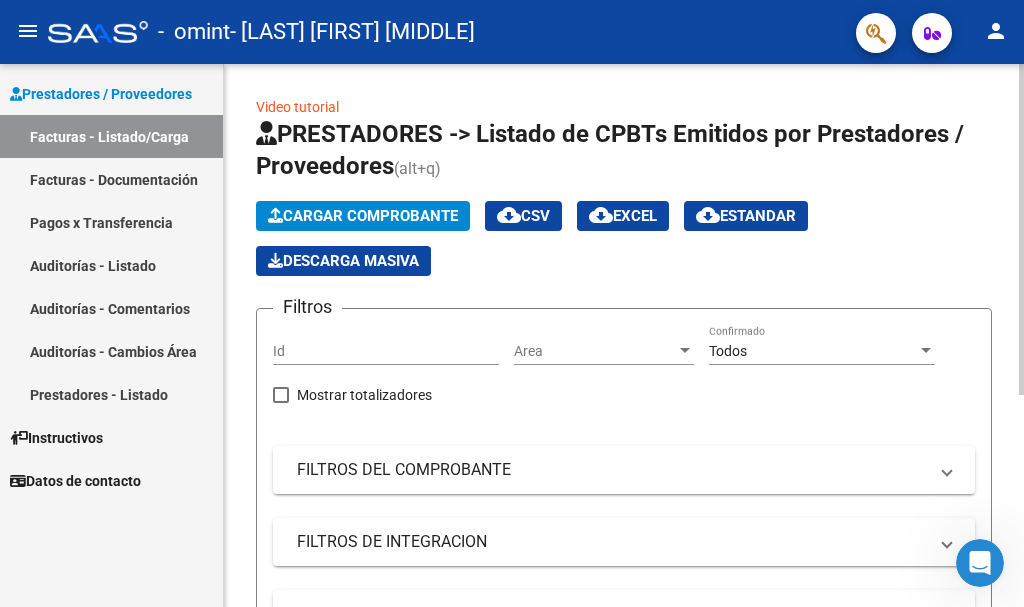 click 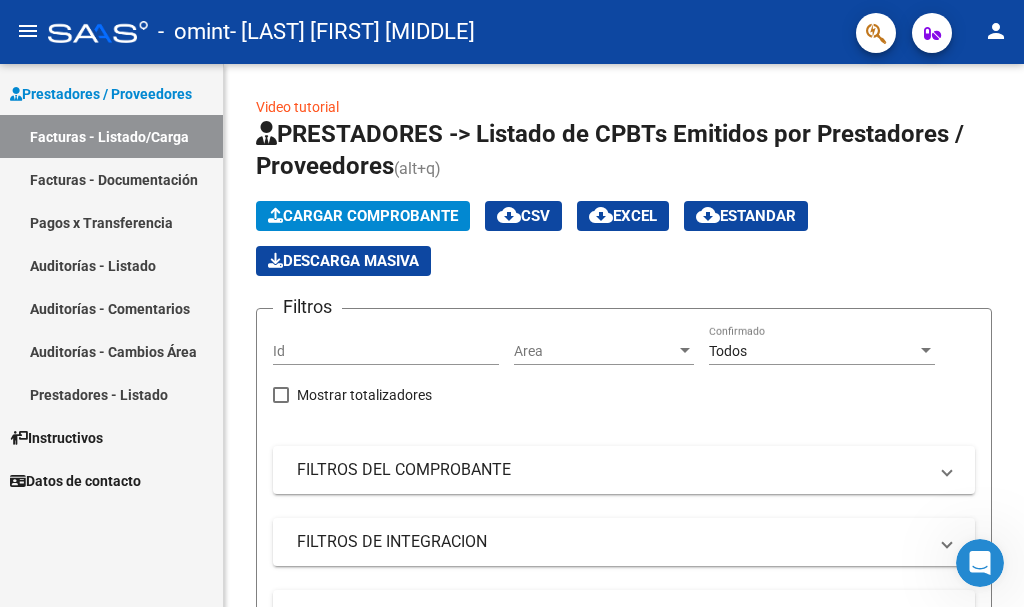 click on "Facturas - Documentación" at bounding box center [111, 179] 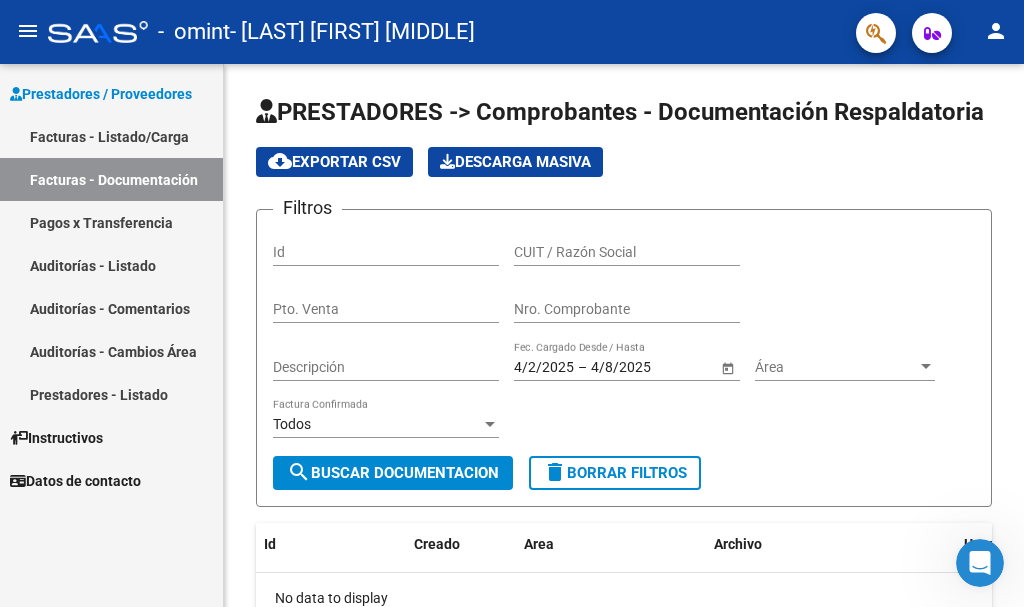 click on "Pagos x Transferencia" at bounding box center (111, 222) 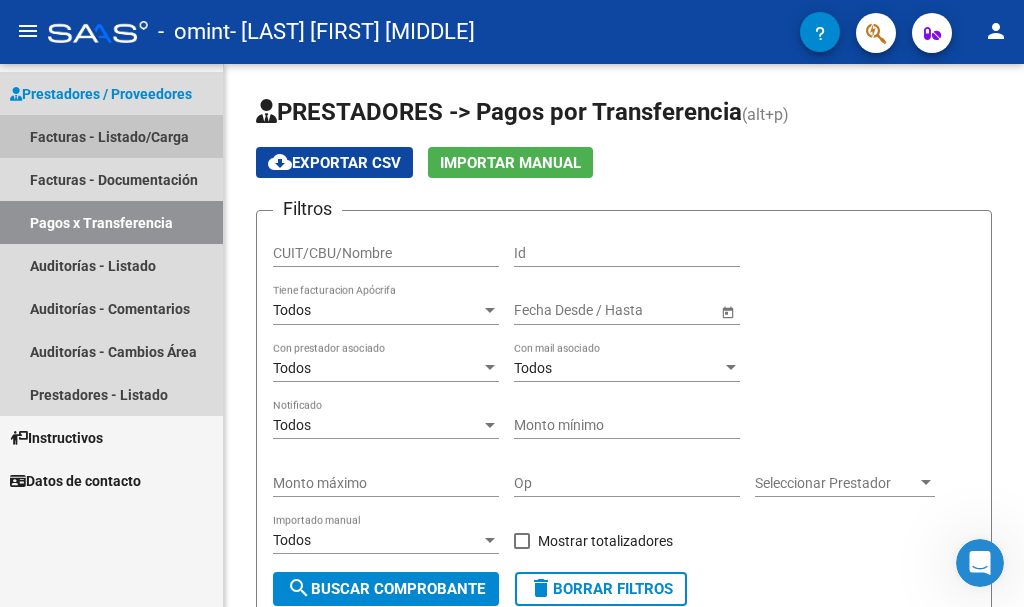 click on "Facturas - Listado/Carga" at bounding box center (111, 136) 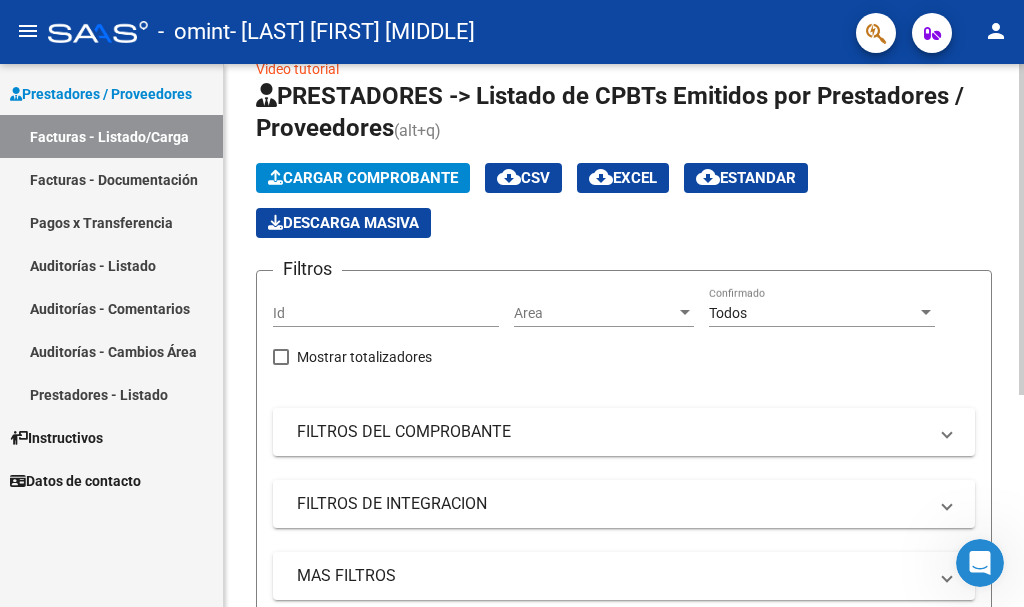 scroll, scrollTop: 0, scrollLeft: 0, axis: both 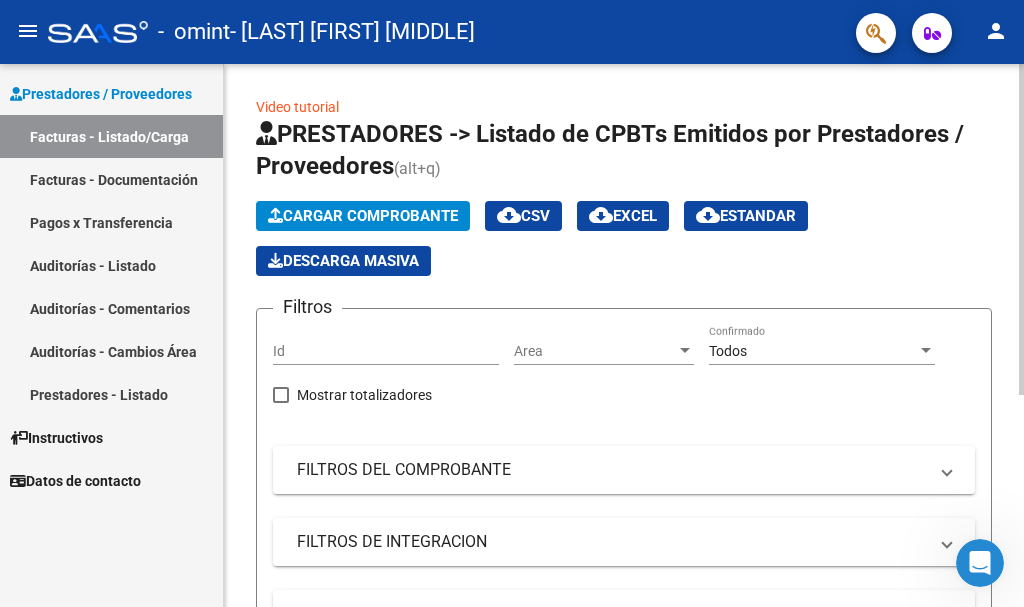 click 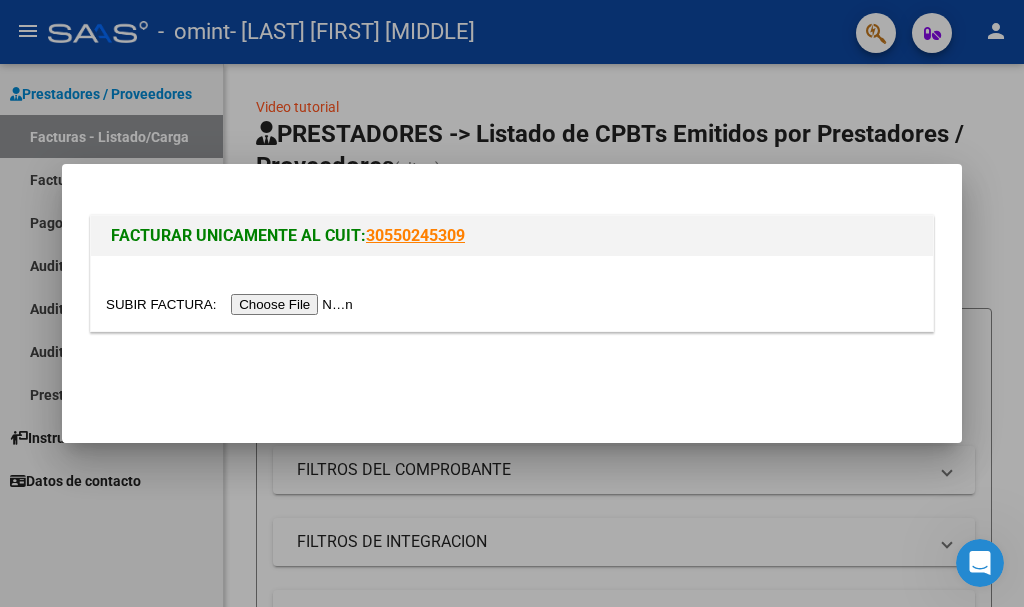 click at bounding box center (232, 304) 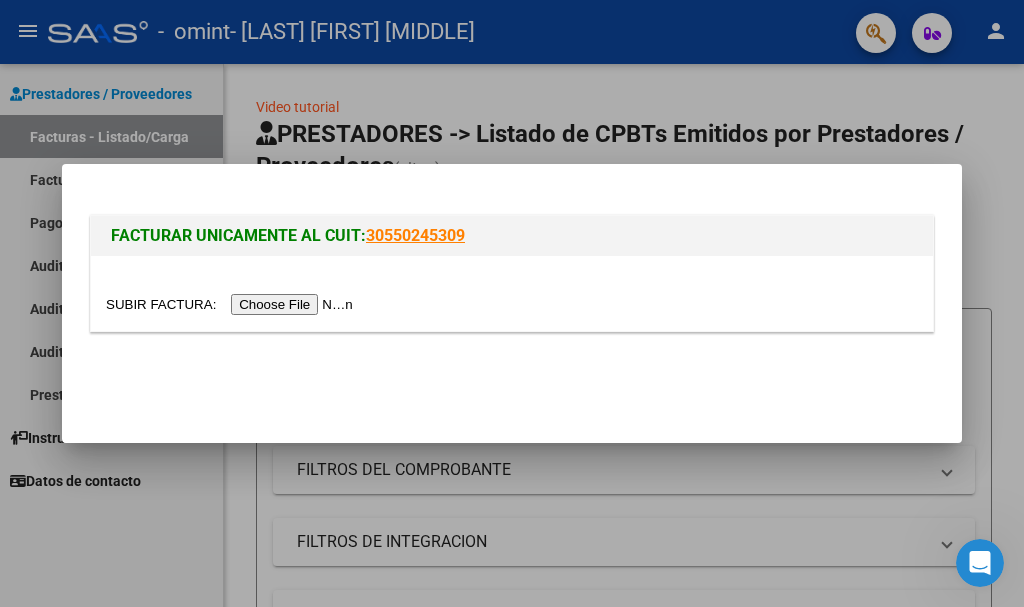 click at bounding box center [232, 304] 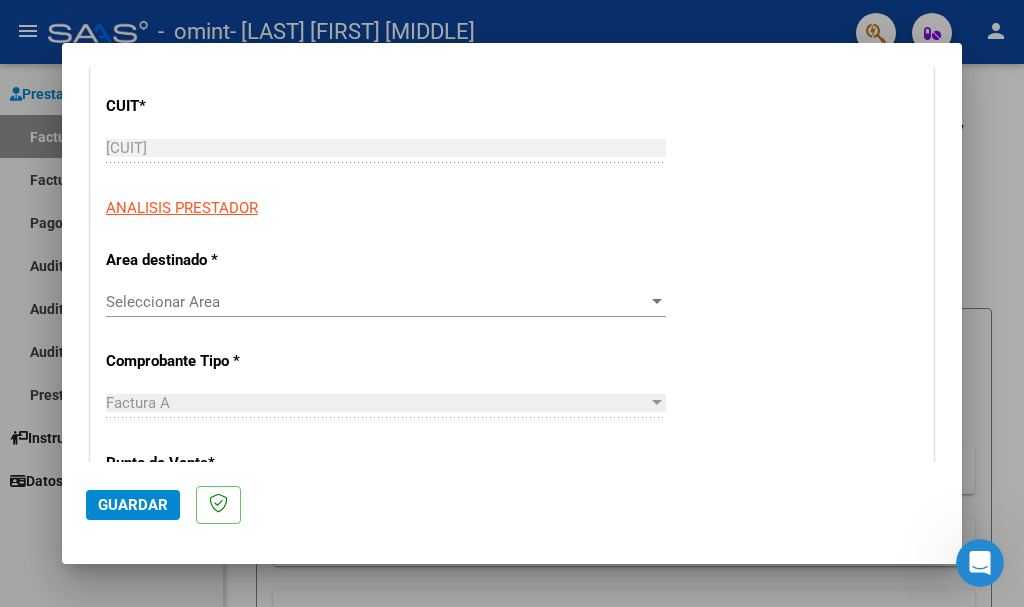 scroll, scrollTop: 305, scrollLeft: 0, axis: vertical 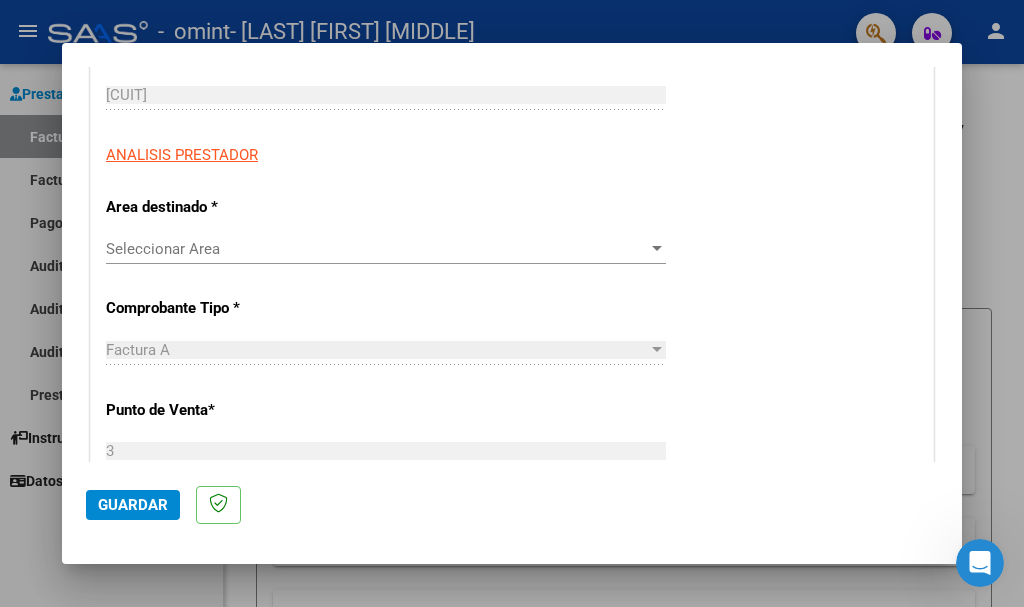 click on "Seleccionar Area" at bounding box center [377, 249] 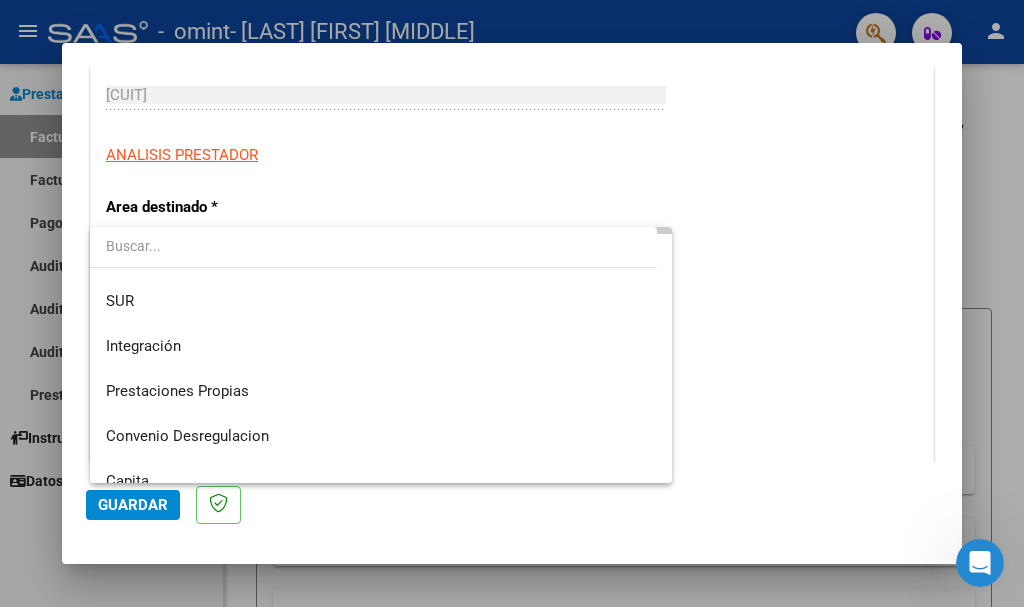 scroll, scrollTop: 114, scrollLeft: 0, axis: vertical 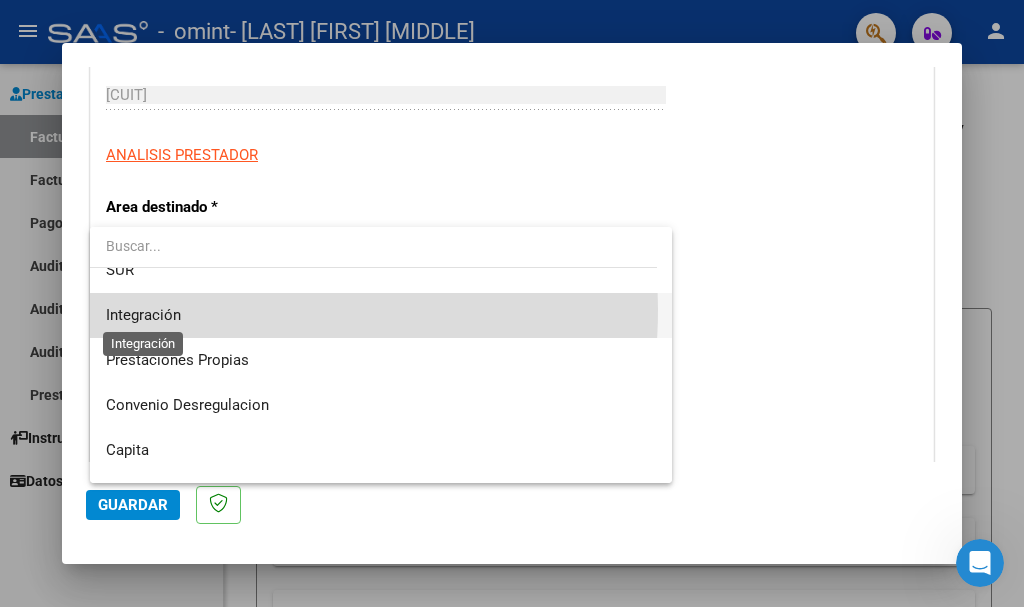 click on "Integración" at bounding box center (143, 315) 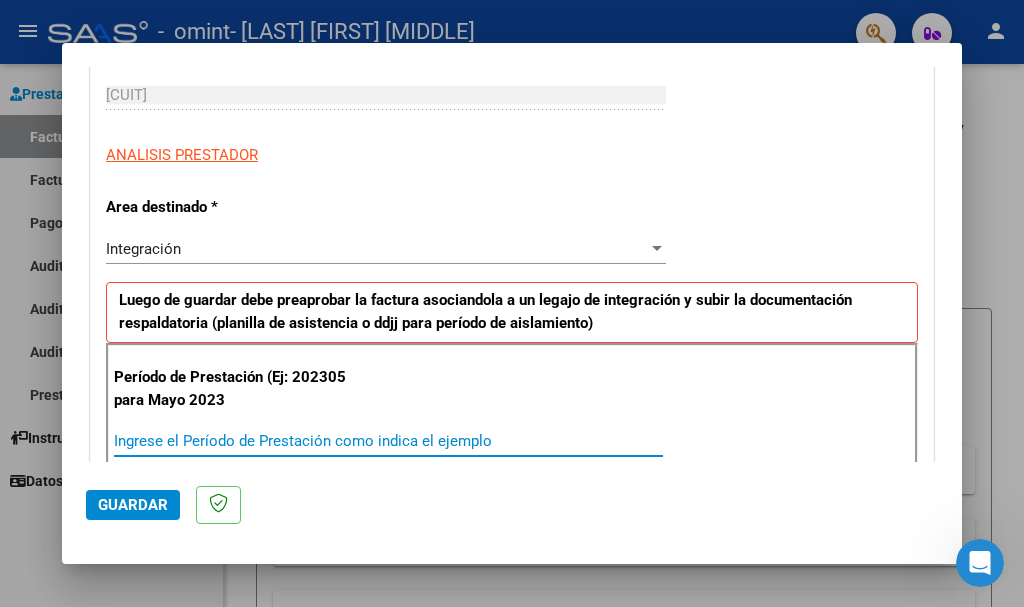 click on "Ingrese el Período de Prestación como indica el ejemplo" at bounding box center (388, 441) 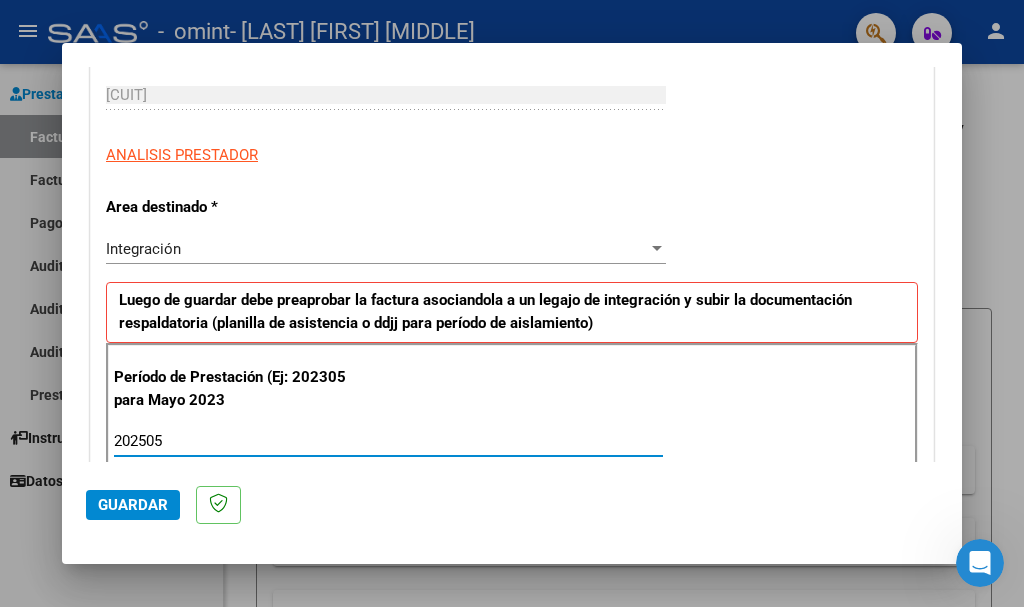 type on "202505" 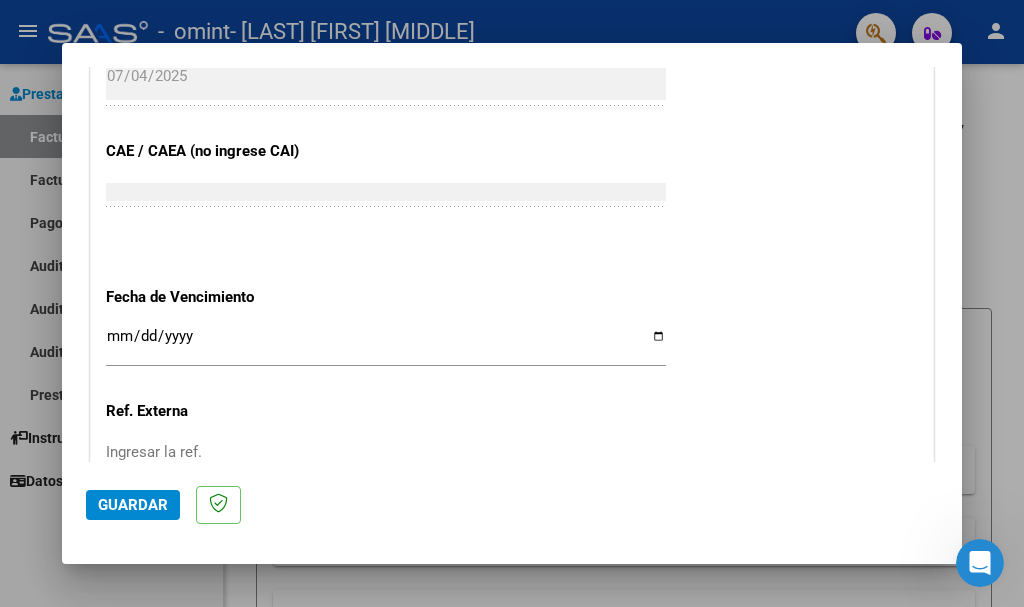 scroll, scrollTop: 1247, scrollLeft: 0, axis: vertical 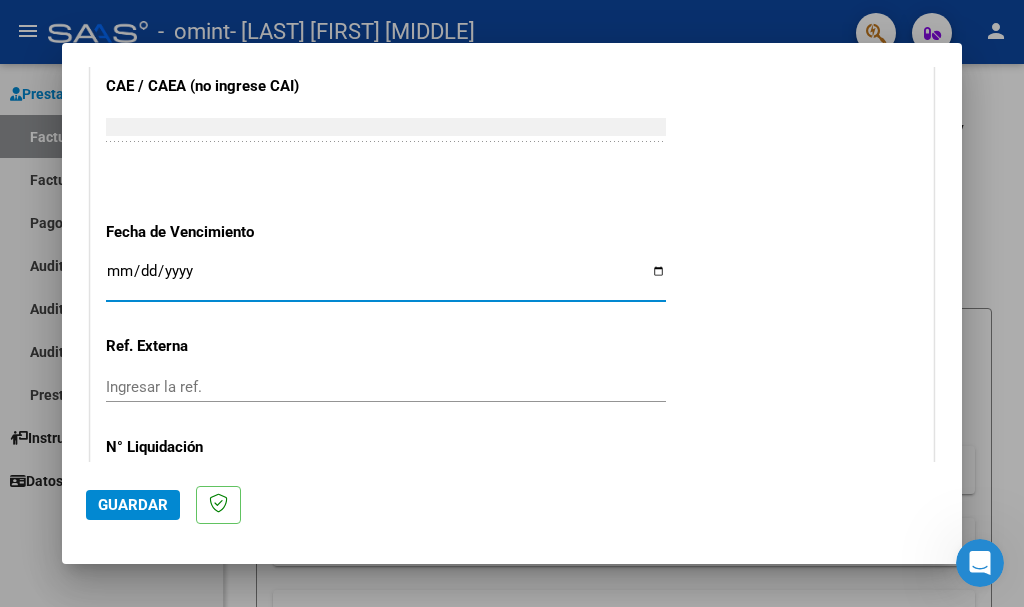 click on "Ingresar la fecha" at bounding box center (386, 279) 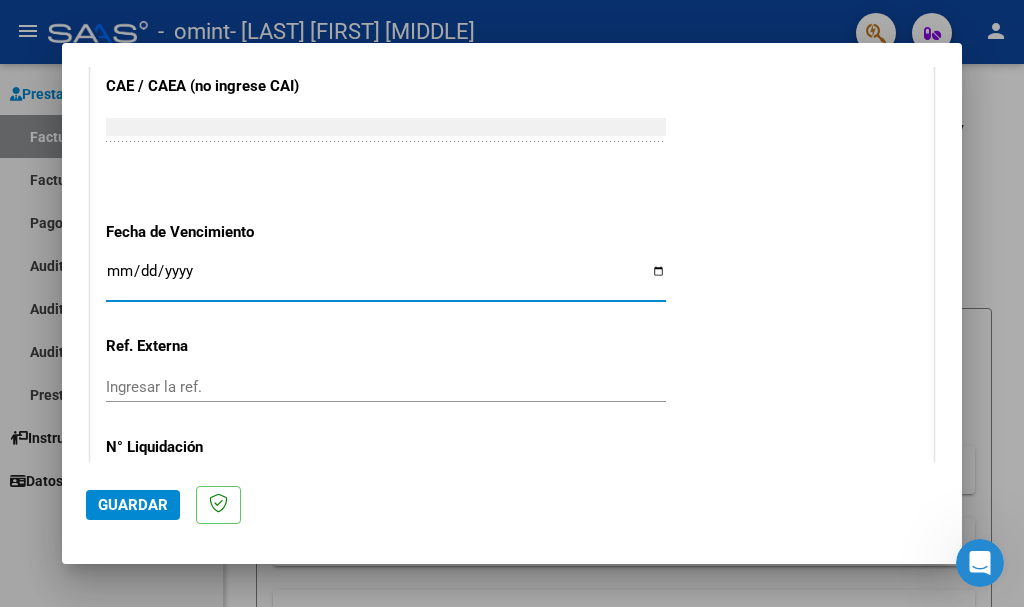 type on "[DATE]" 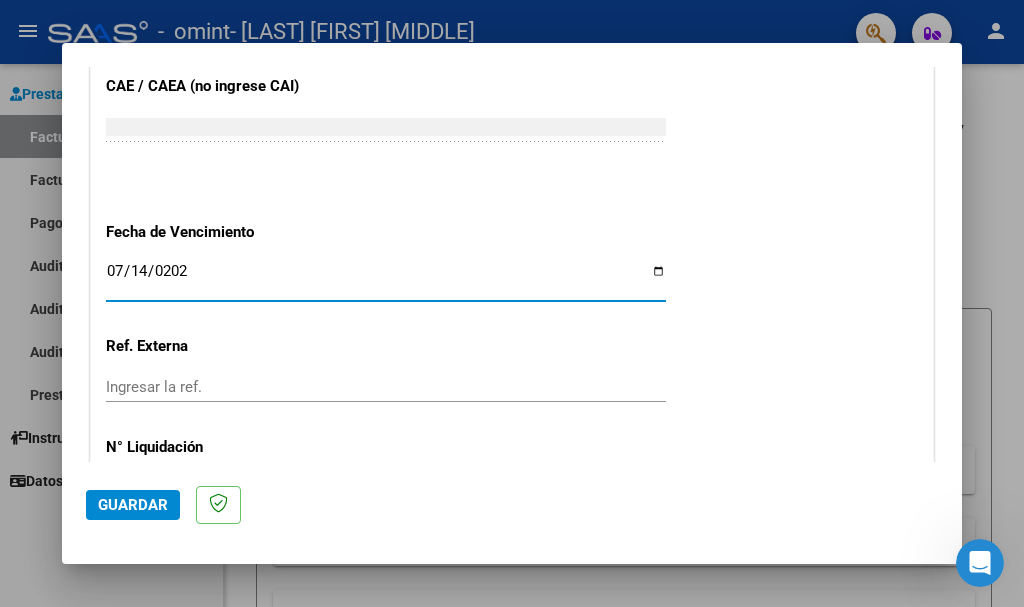 type on "2025-07-14" 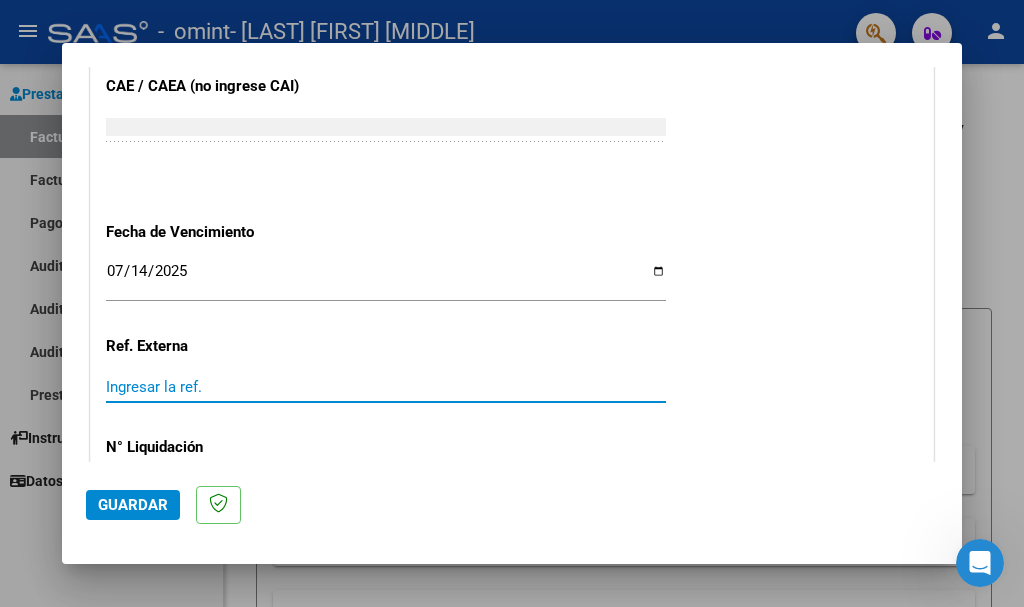 click on "Ingresar la ref." at bounding box center (386, 387) 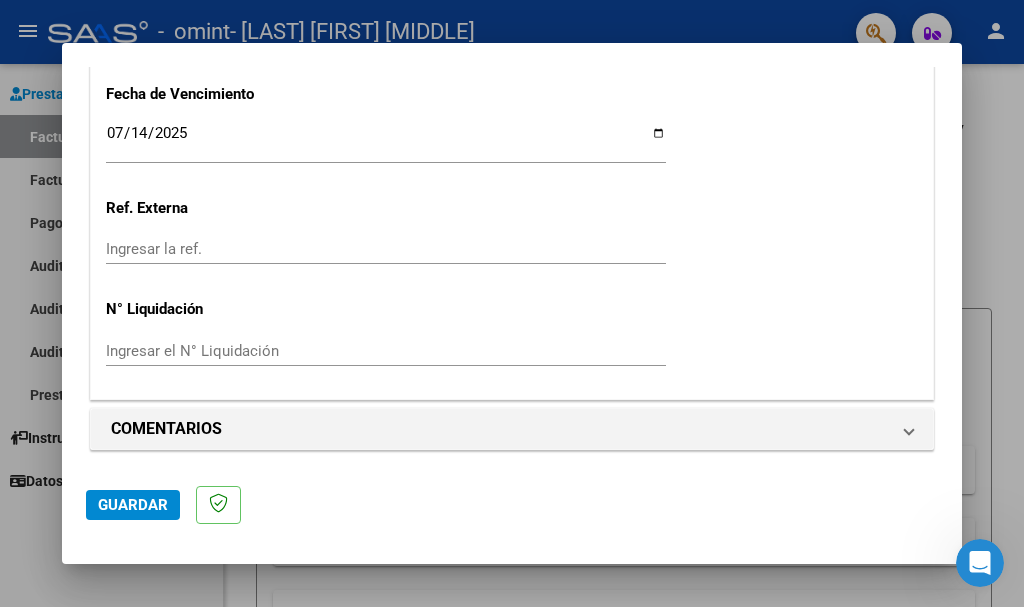 scroll, scrollTop: 1388, scrollLeft: 0, axis: vertical 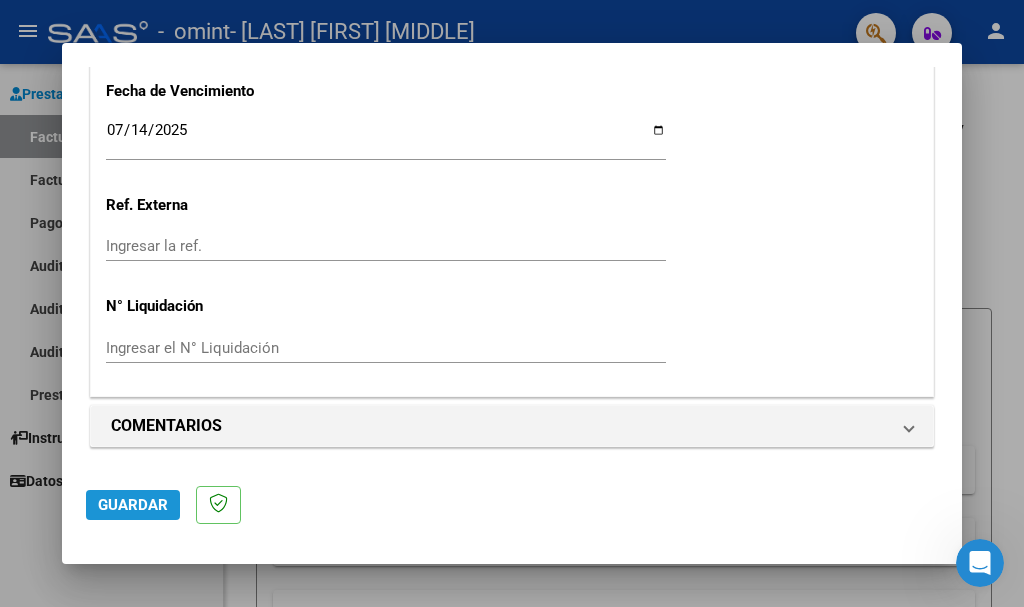 click on "Guardar" 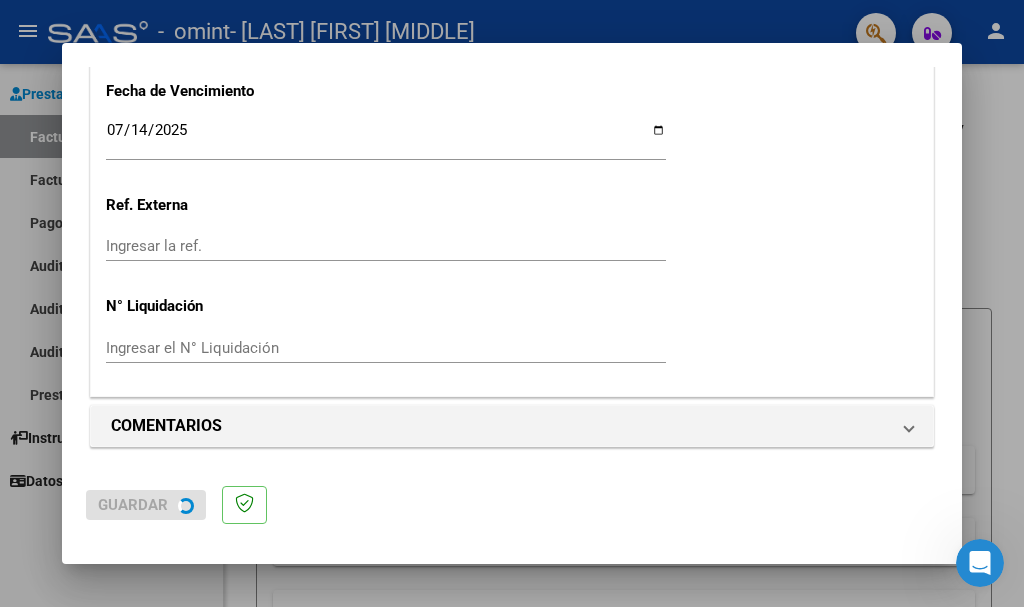 scroll, scrollTop: 0, scrollLeft: 0, axis: both 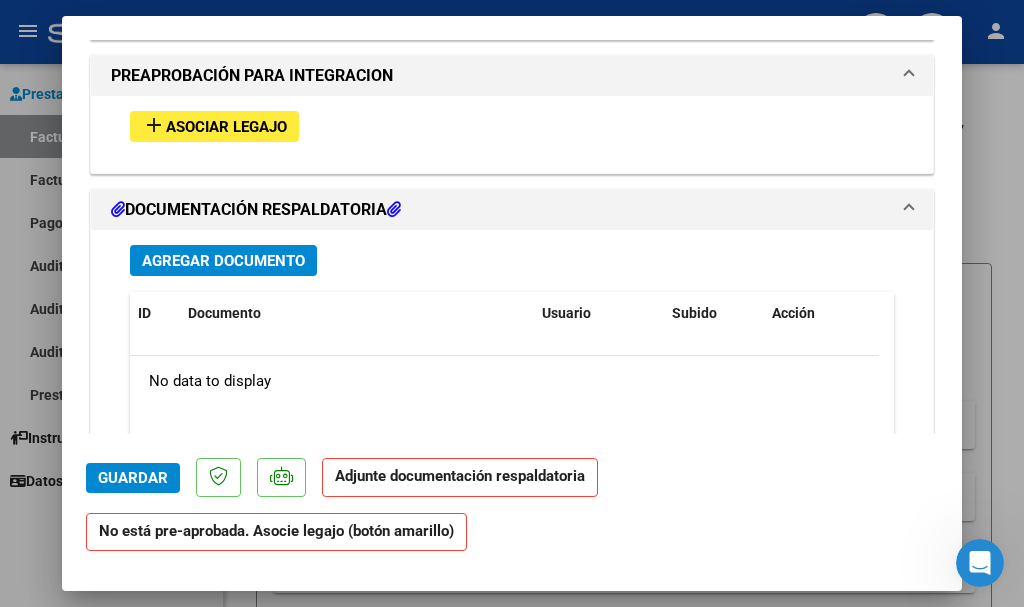 click on "Agregar Documento" at bounding box center [223, 261] 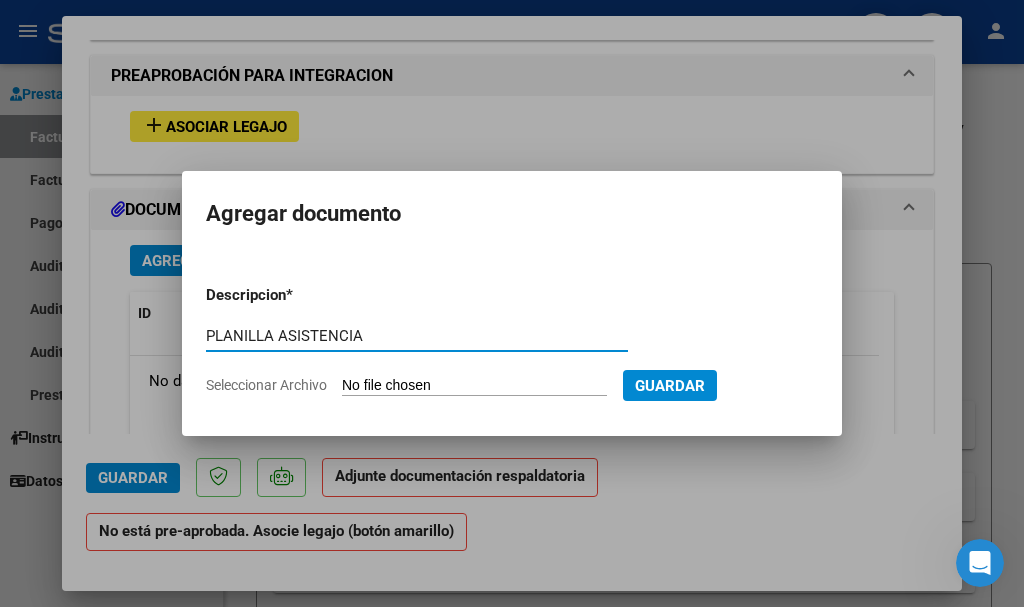 type on "PLANILLA ASISTENCIA" 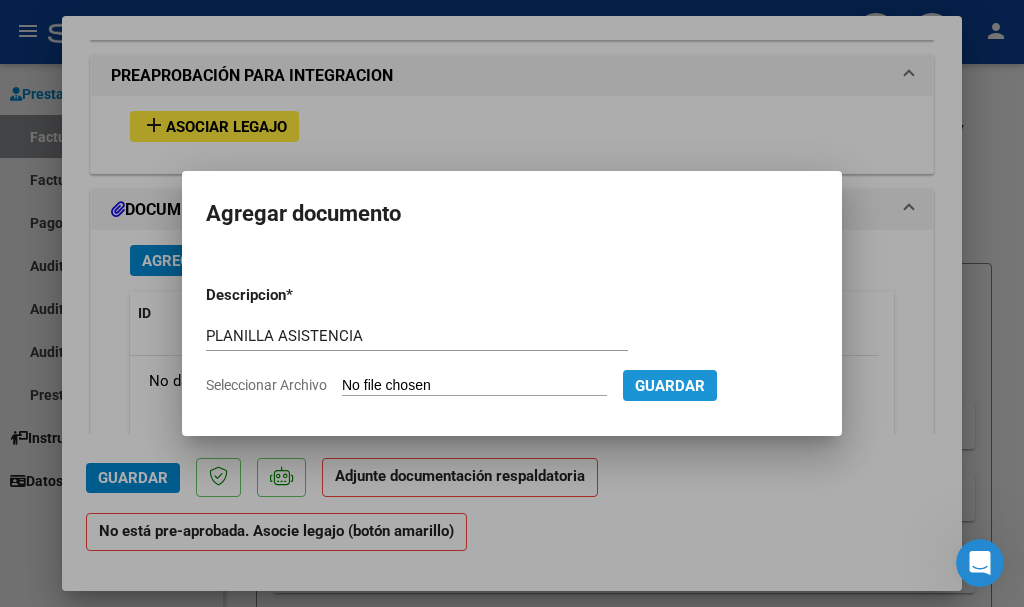 click on "Guardar" at bounding box center (670, 386) 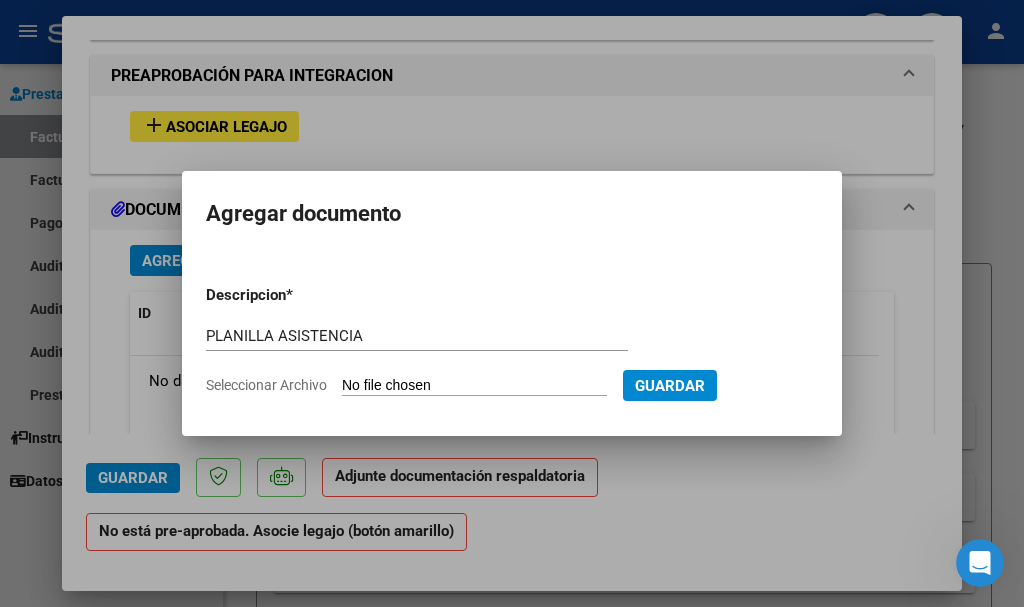 click on "Seleccionar Archivo" at bounding box center (474, 386) 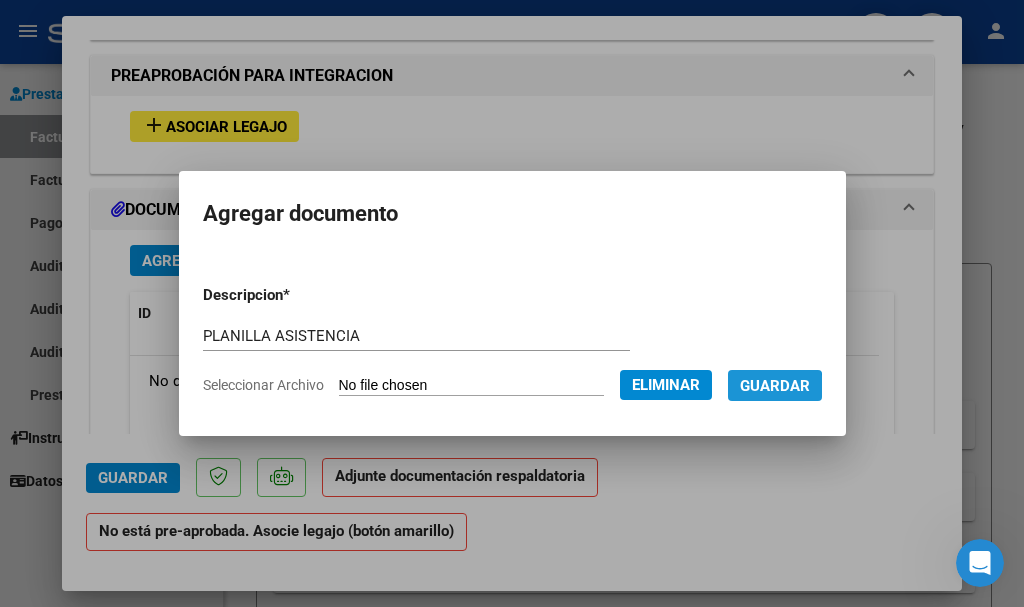 click on "Guardar" at bounding box center [775, 386] 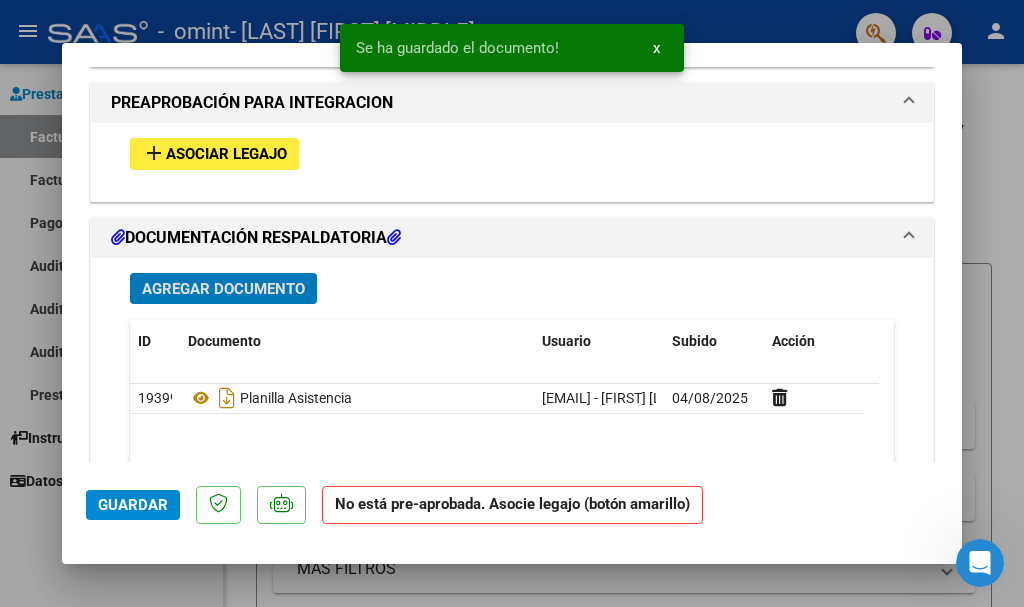 click on "Asociar Legajo" at bounding box center [226, 155] 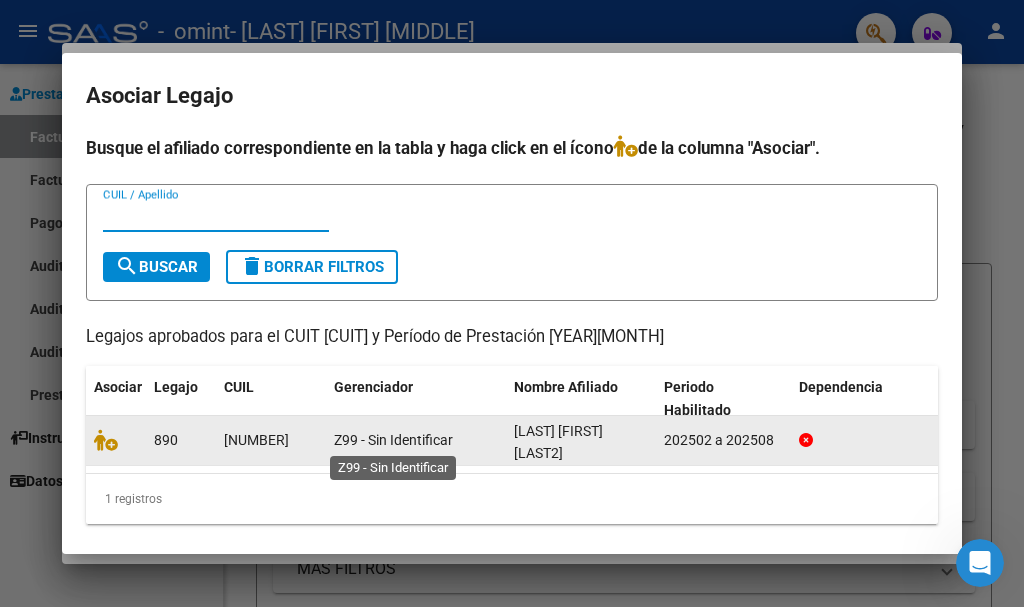 click on "Z99 - Sin Identificar" 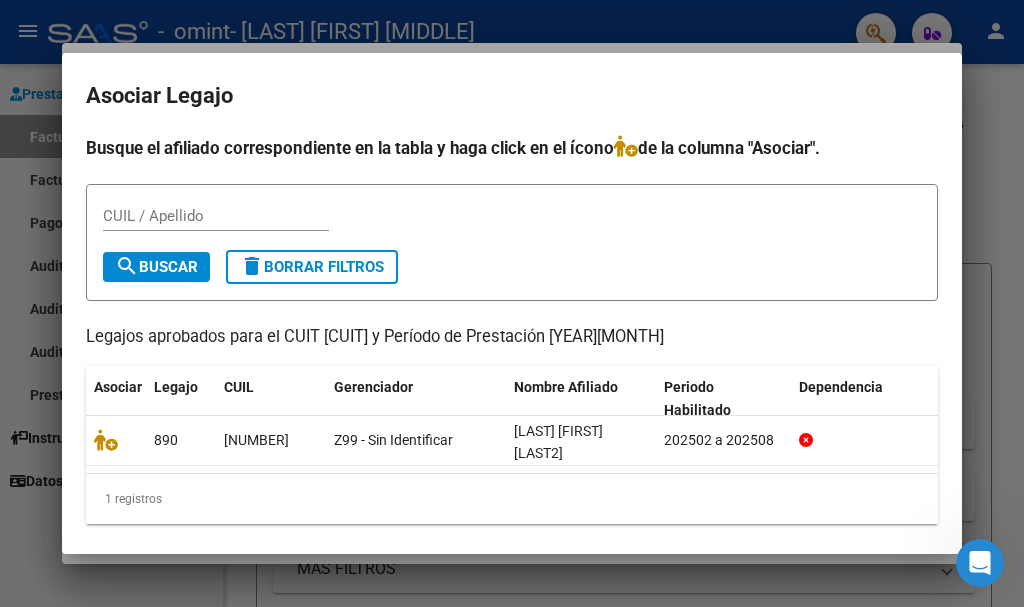 scroll, scrollTop: 24, scrollLeft: 0, axis: vertical 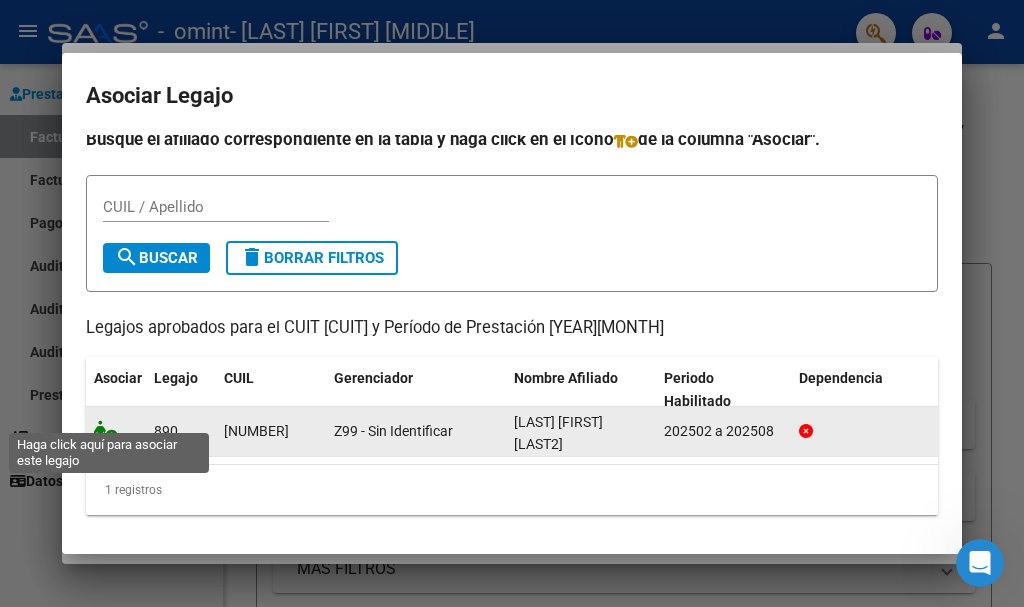 click 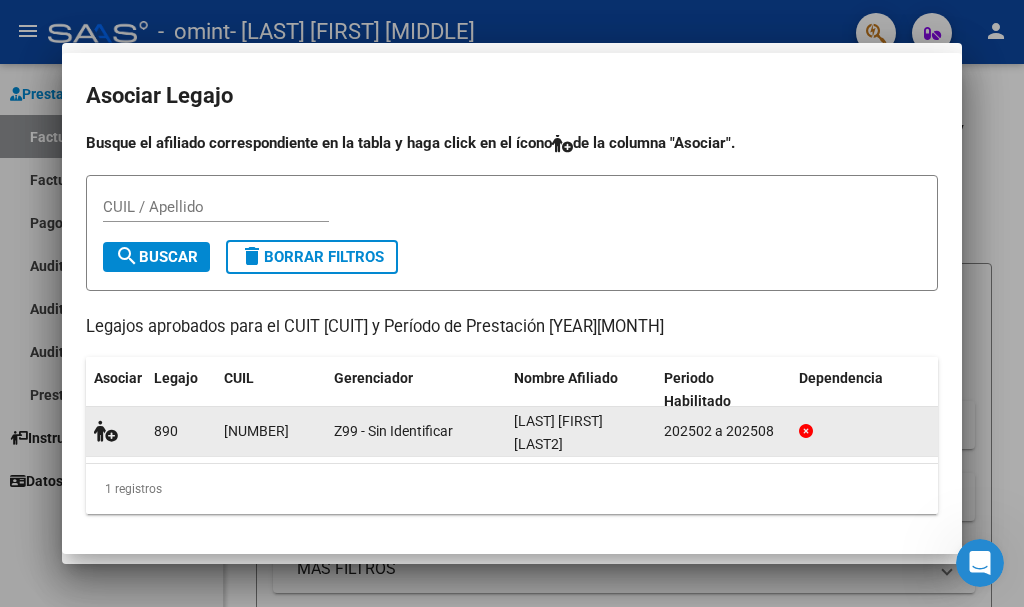 scroll, scrollTop: 1836, scrollLeft: 0, axis: vertical 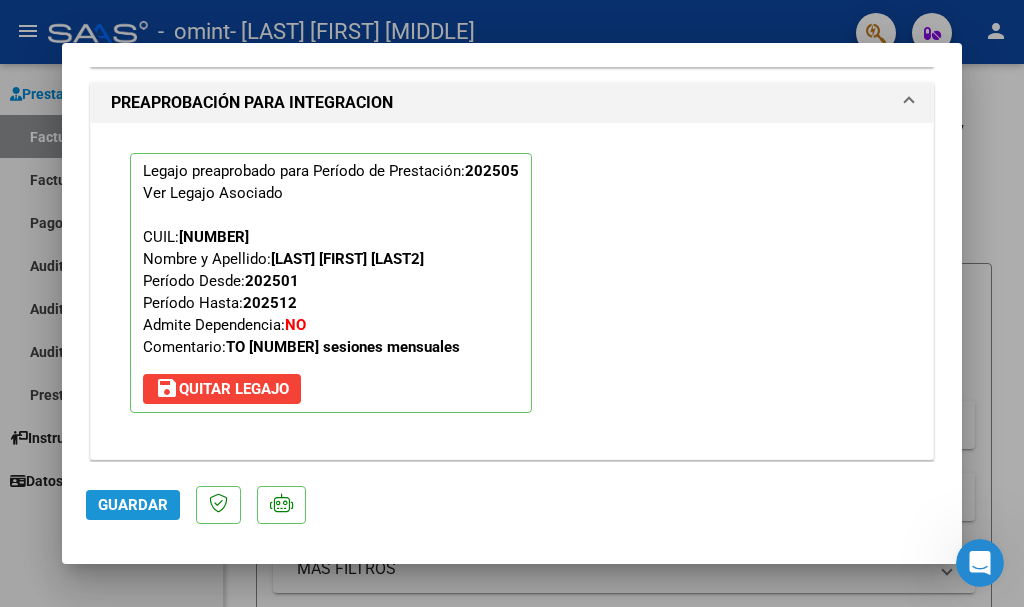 click on "Guardar" 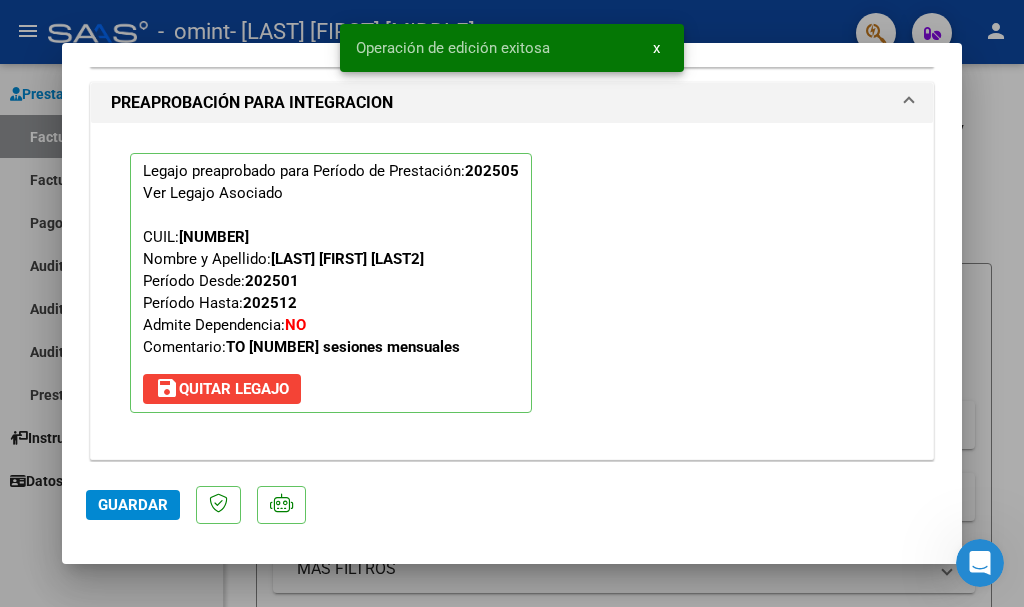 click on "Guardar" 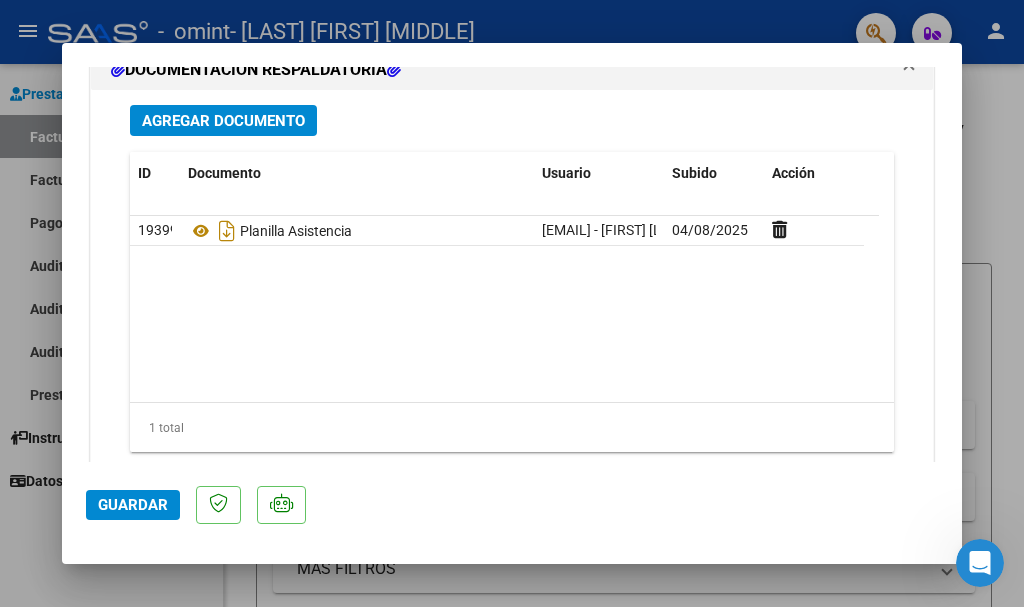 scroll, scrollTop: 2315, scrollLeft: 0, axis: vertical 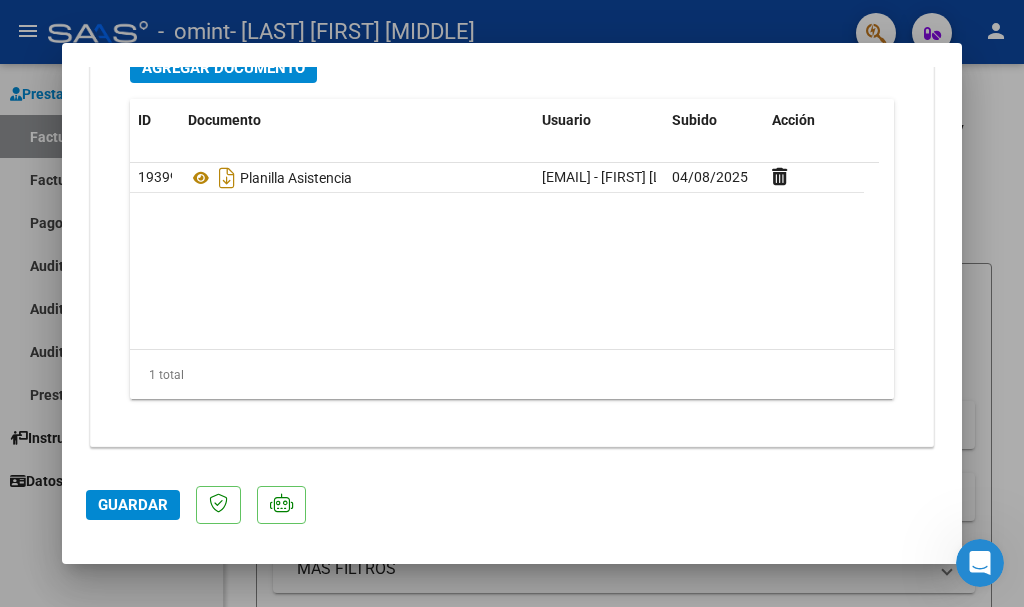 click on "Guardar" 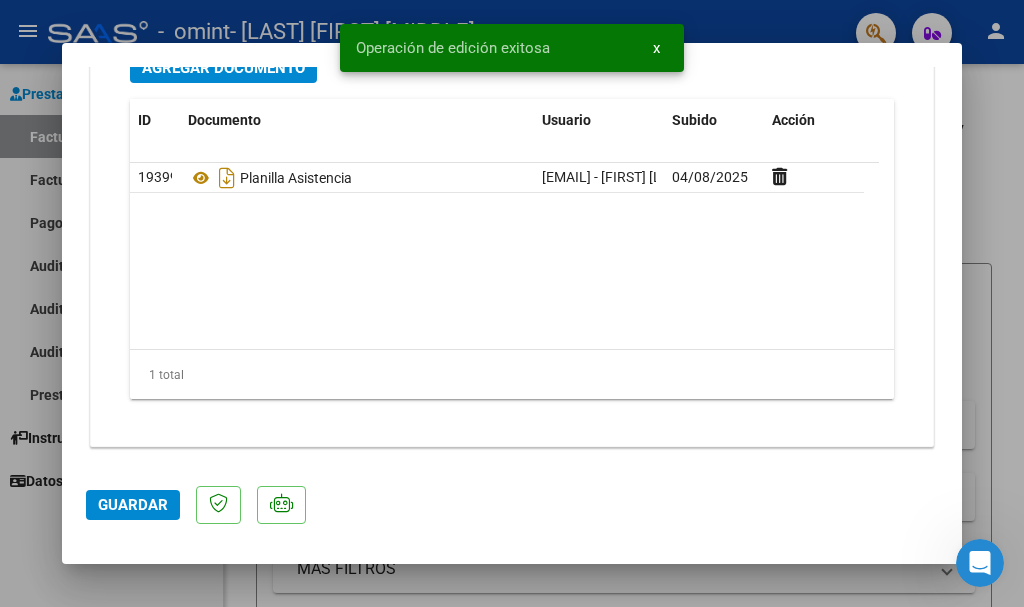 click at bounding box center [512, 303] 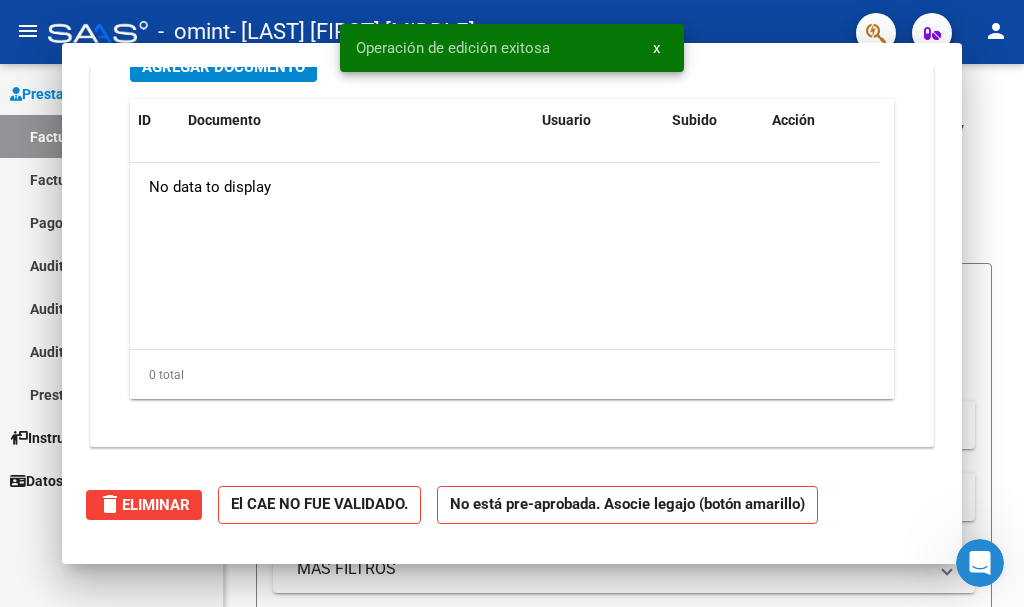 scroll, scrollTop: 0, scrollLeft: 0, axis: both 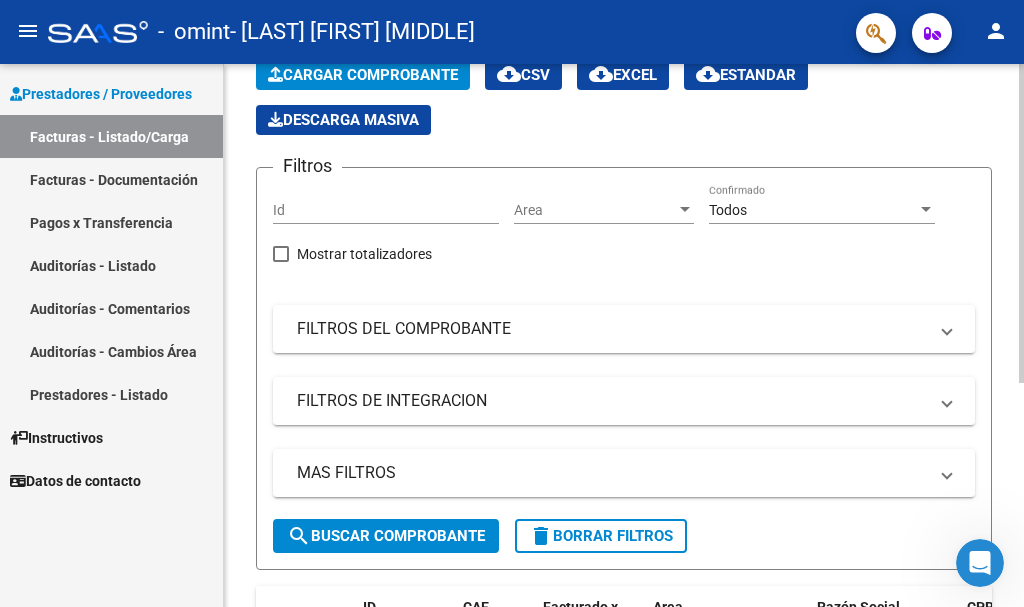 click 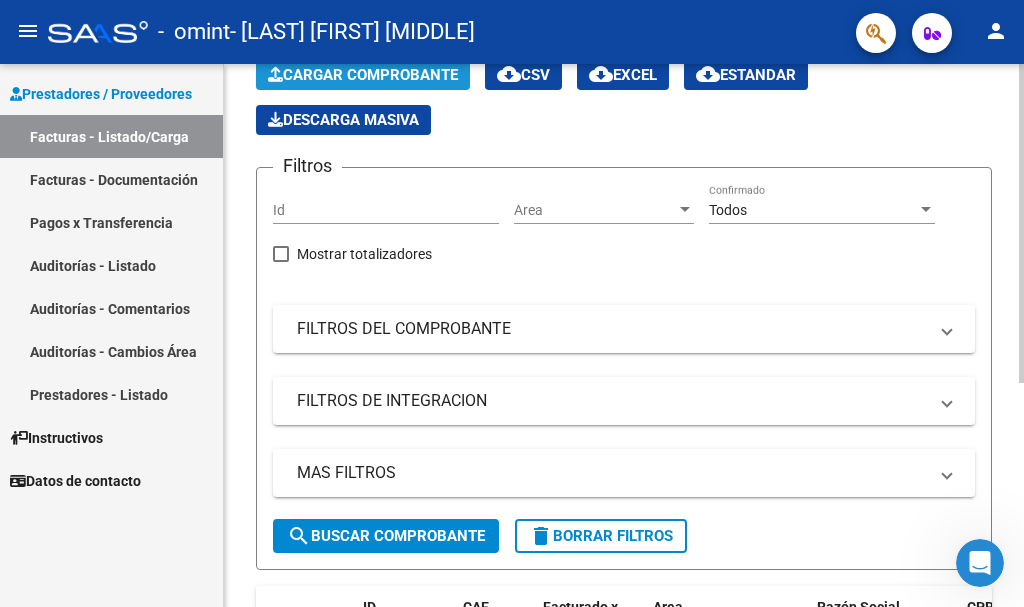 click on "Cargar Comprobante" 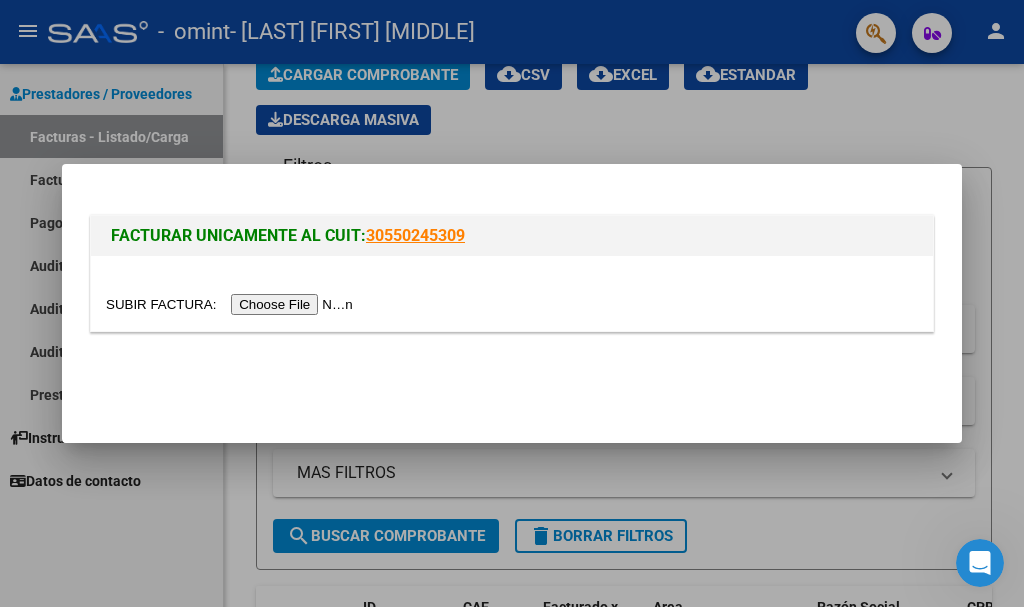click at bounding box center (232, 304) 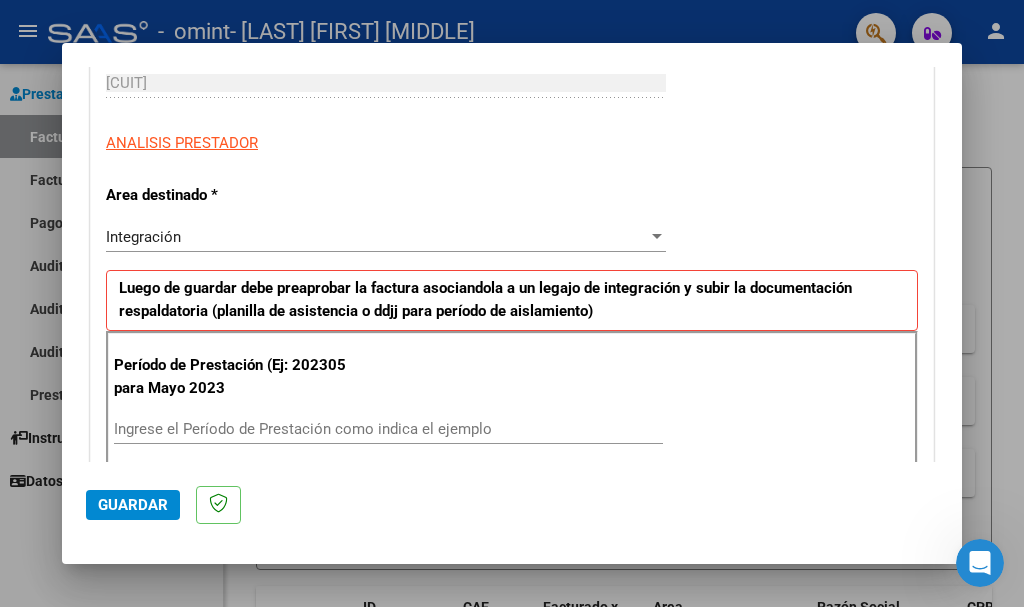 scroll, scrollTop: 337, scrollLeft: 0, axis: vertical 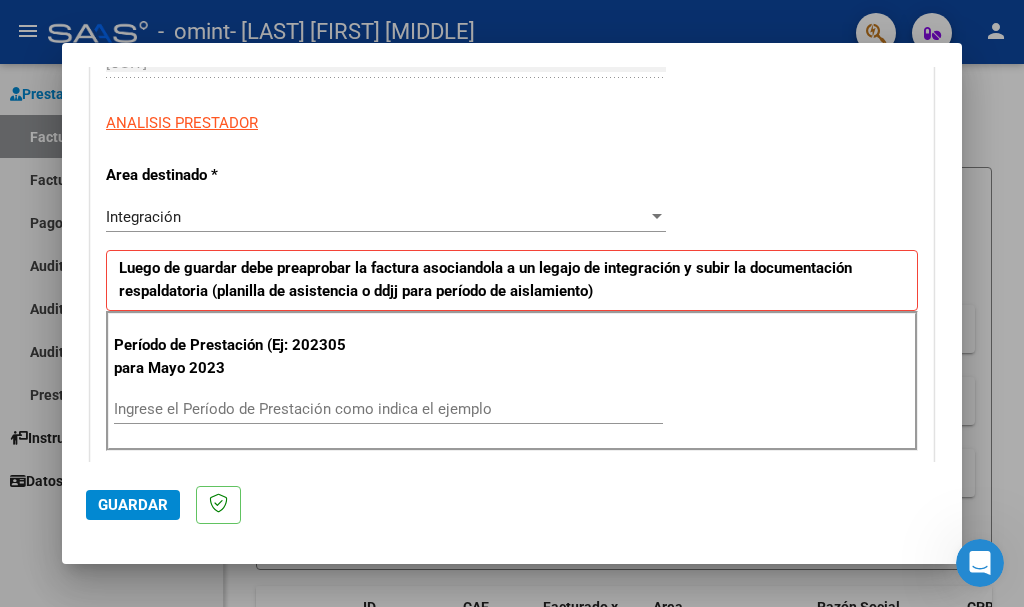click on "Ingrese el Período de Prestación como indica el ejemplo" at bounding box center [388, 409] 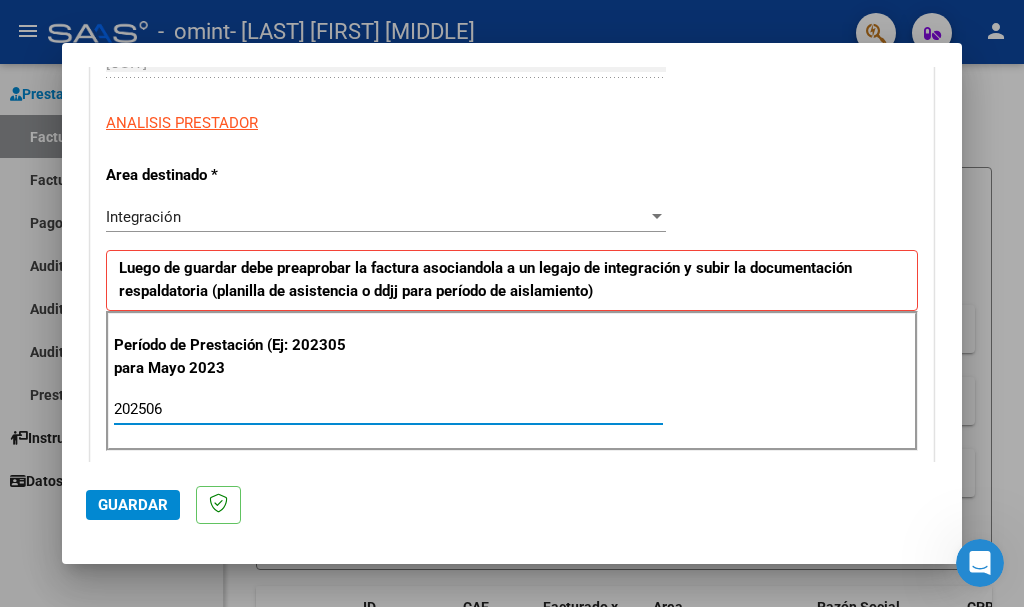 type on "202506" 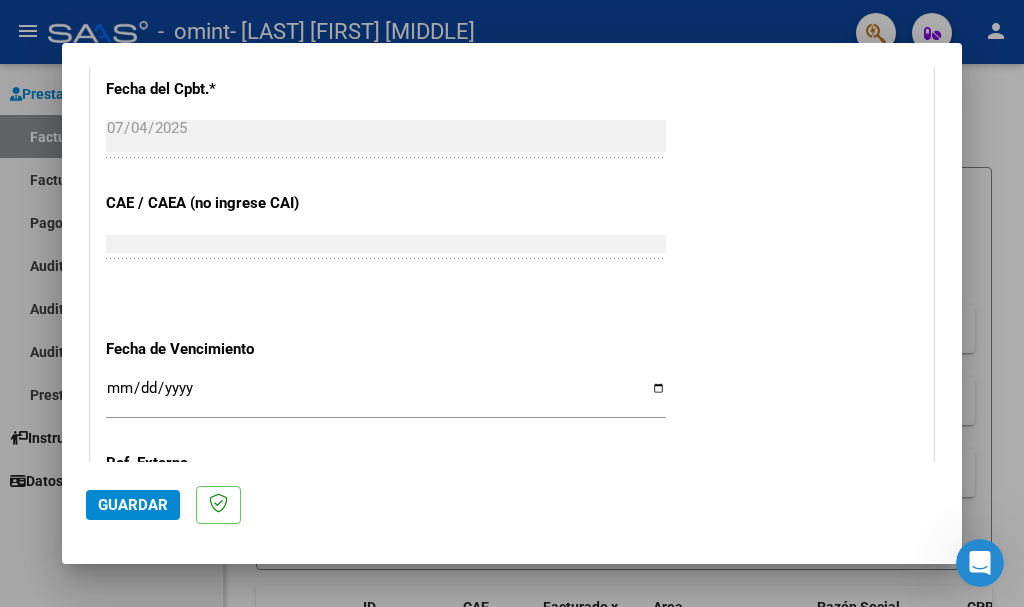 scroll, scrollTop: 1244, scrollLeft: 0, axis: vertical 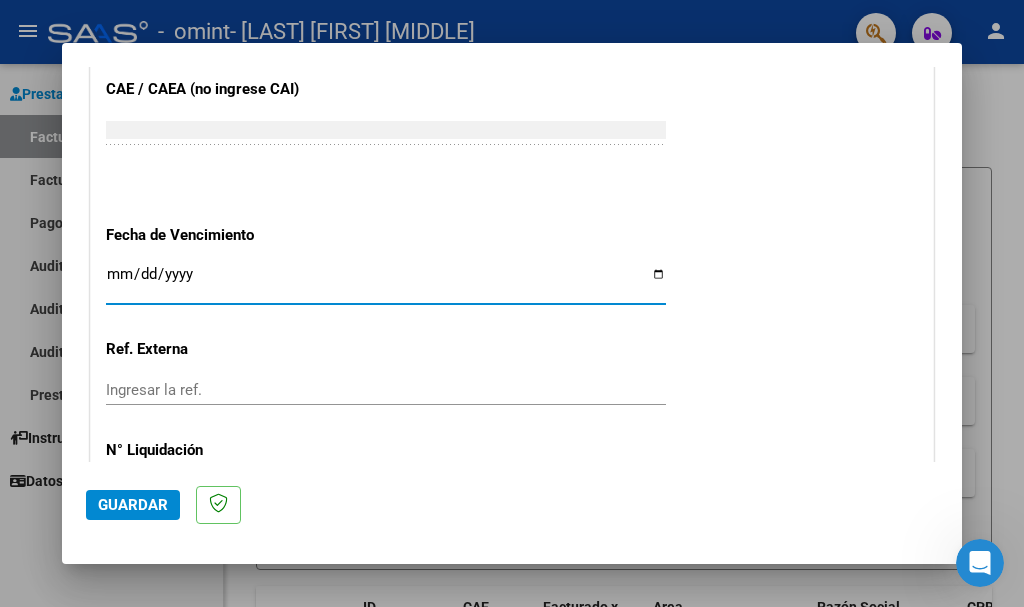 click on "Ingresar la fecha" at bounding box center (386, 282) 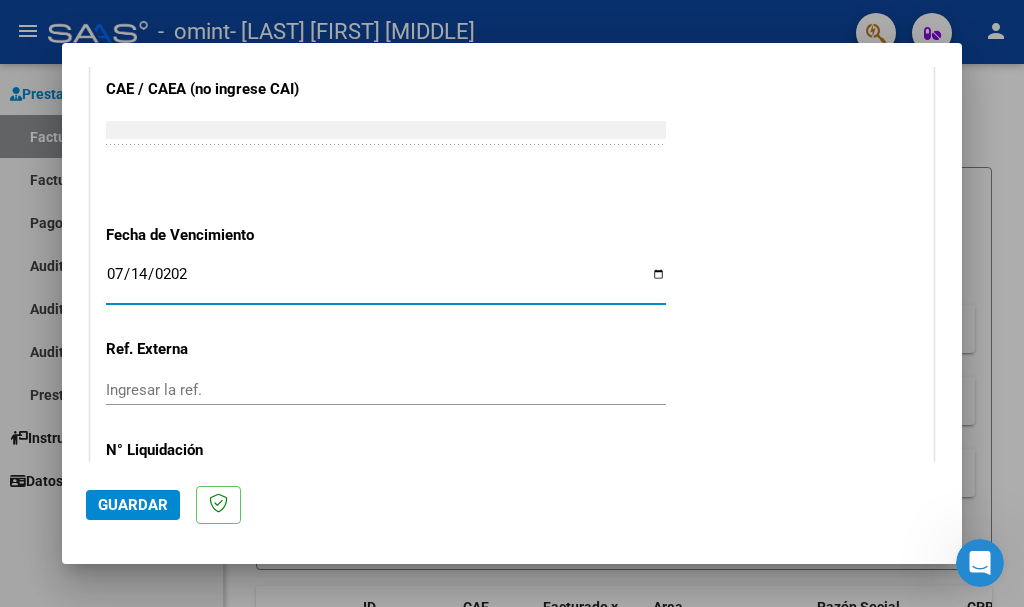 type on "2025-07-14" 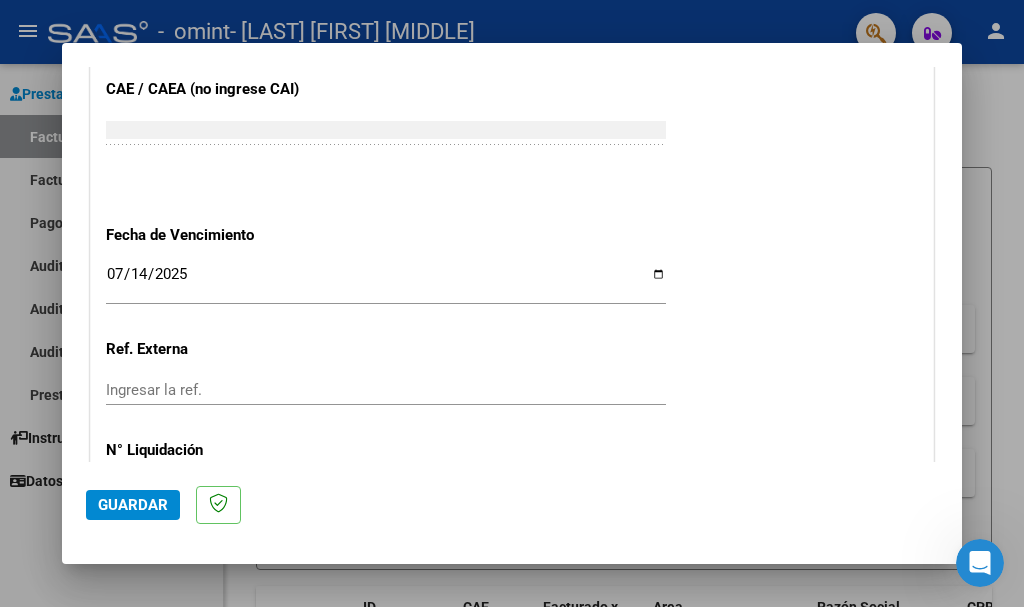 scroll, scrollTop: 1388, scrollLeft: 0, axis: vertical 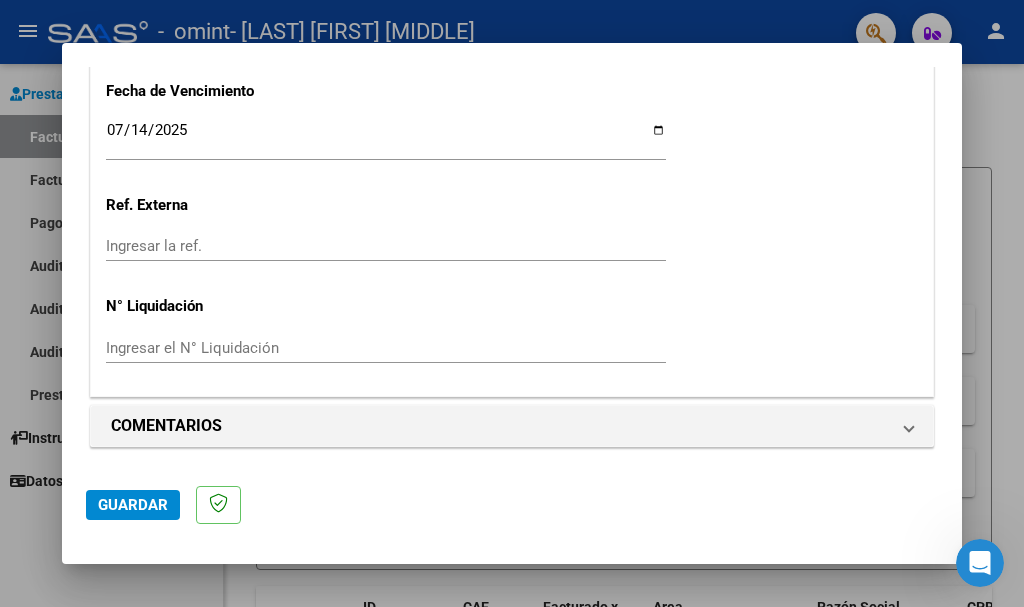 click on "Guardar" 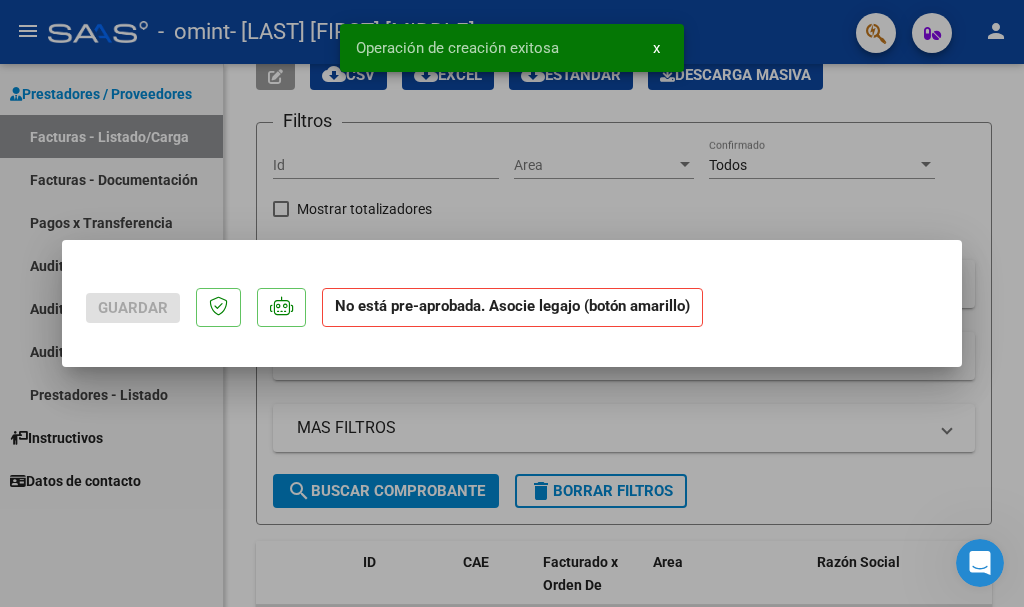 scroll, scrollTop: 0, scrollLeft: 0, axis: both 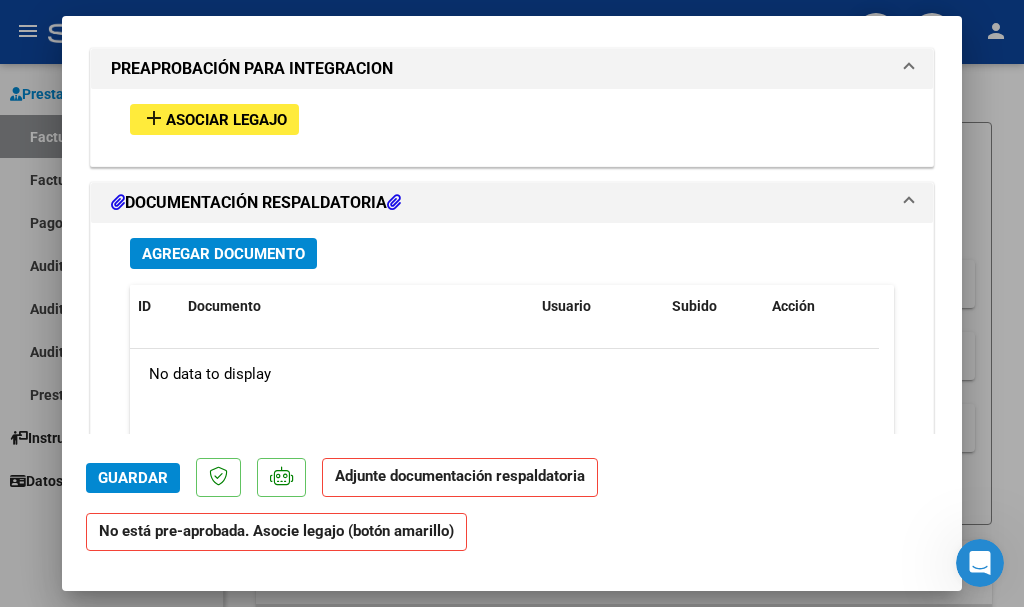 click on "add Asociar Legajo" at bounding box center [214, 119] 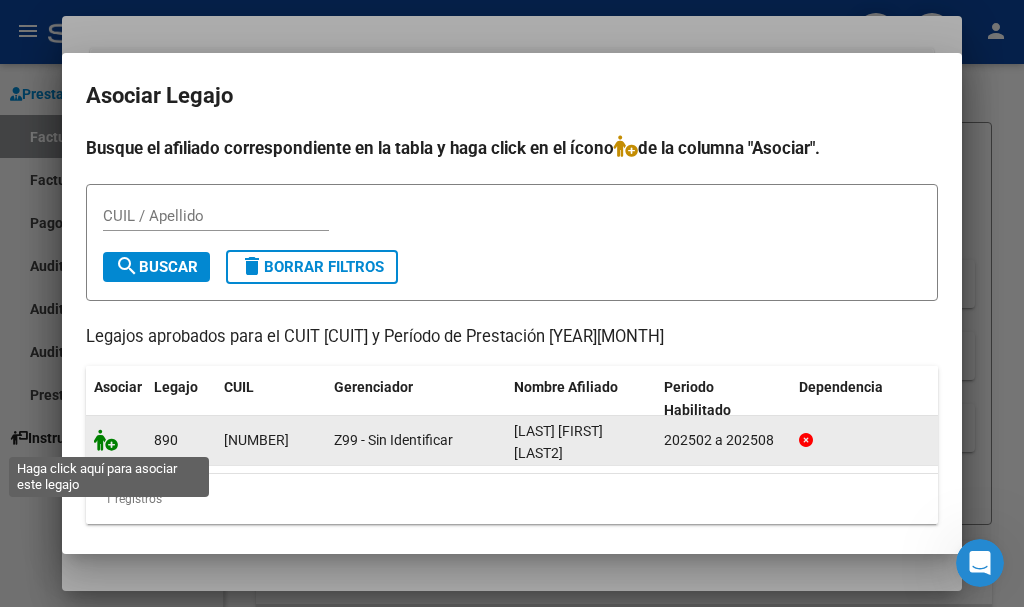 click 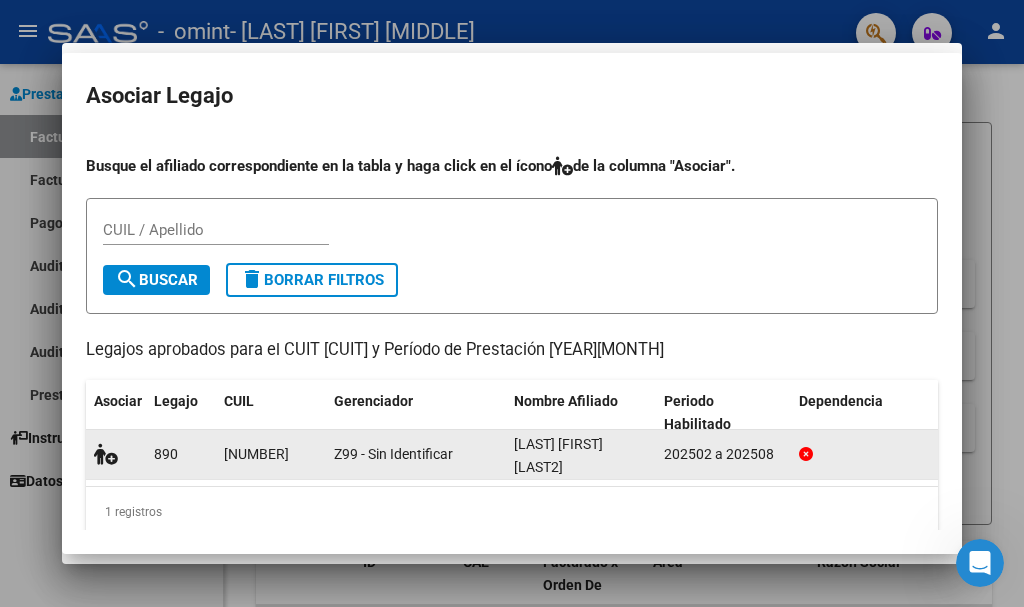 scroll, scrollTop: 1842, scrollLeft: 0, axis: vertical 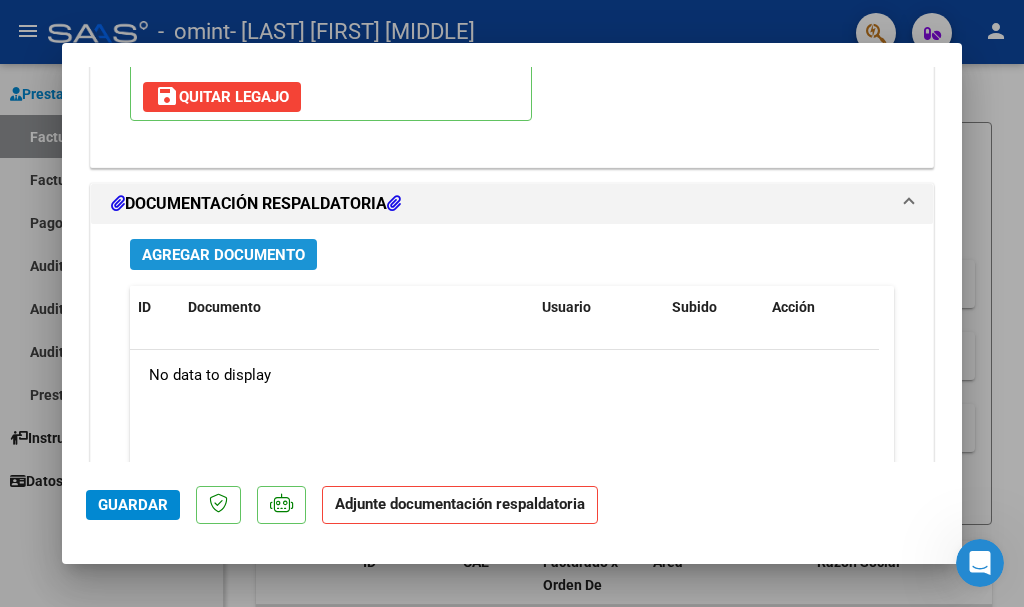click on "Agregar Documento" at bounding box center (223, 255) 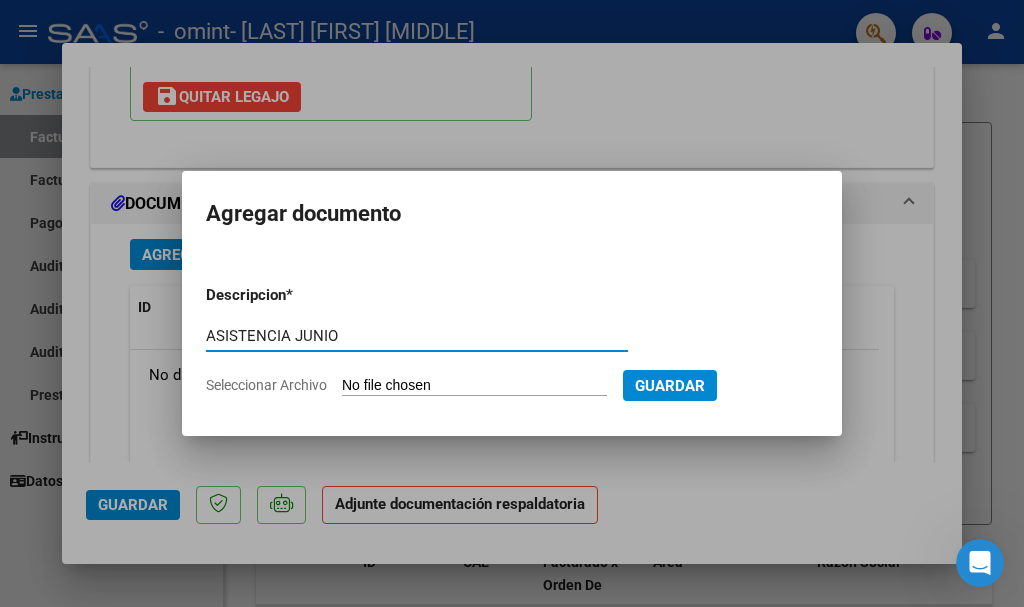 type on "ASISTENCIA JUNIO" 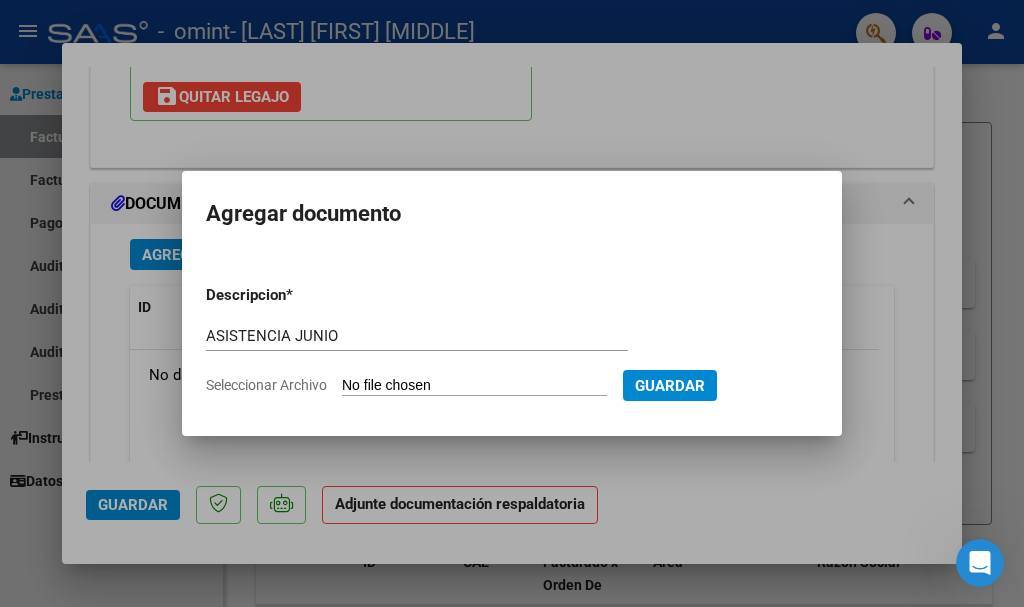 type on "C:\fakepath\ASISTENCIA JUNIO [LAST] [FIRST].pdf" 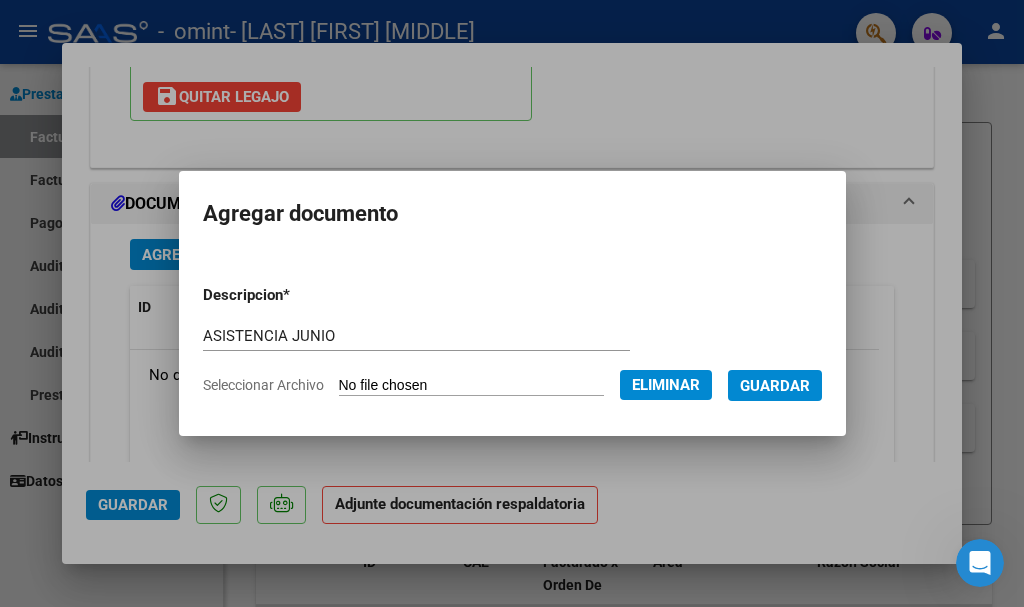 click on "Guardar" at bounding box center [775, 386] 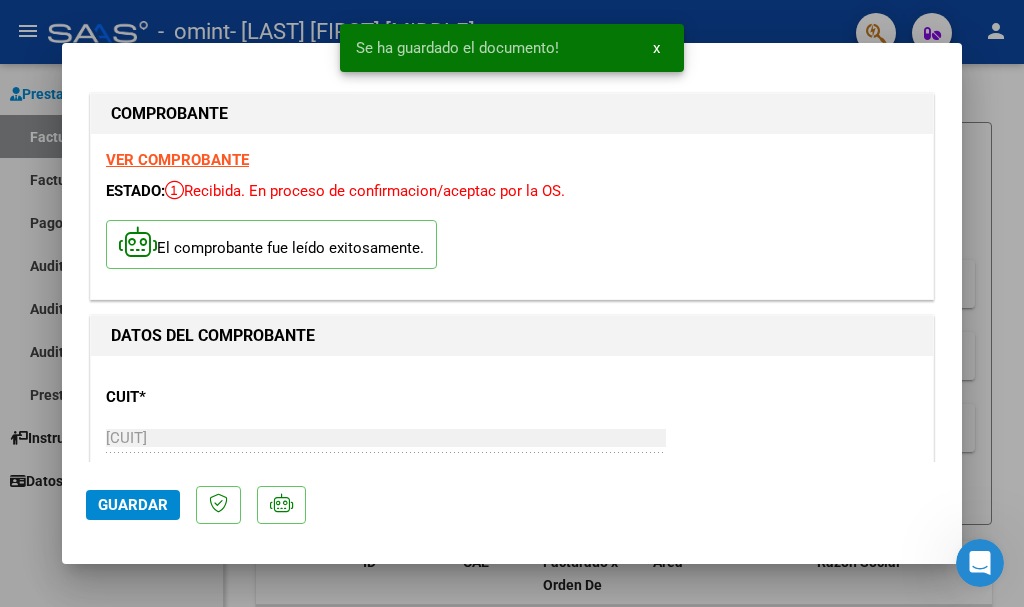 scroll, scrollTop: 2172, scrollLeft: 0, axis: vertical 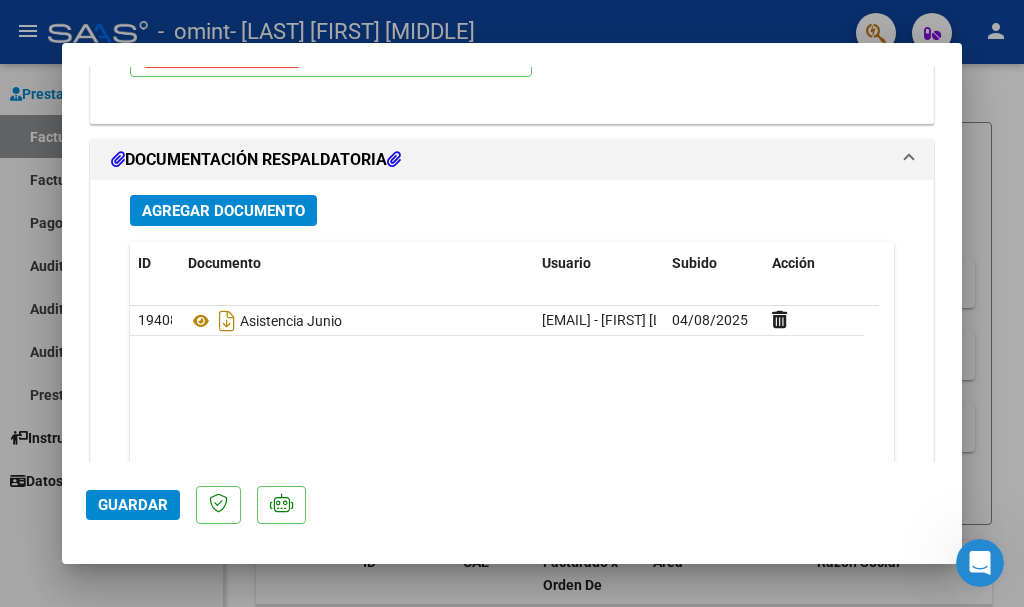 click at bounding box center [512, 303] 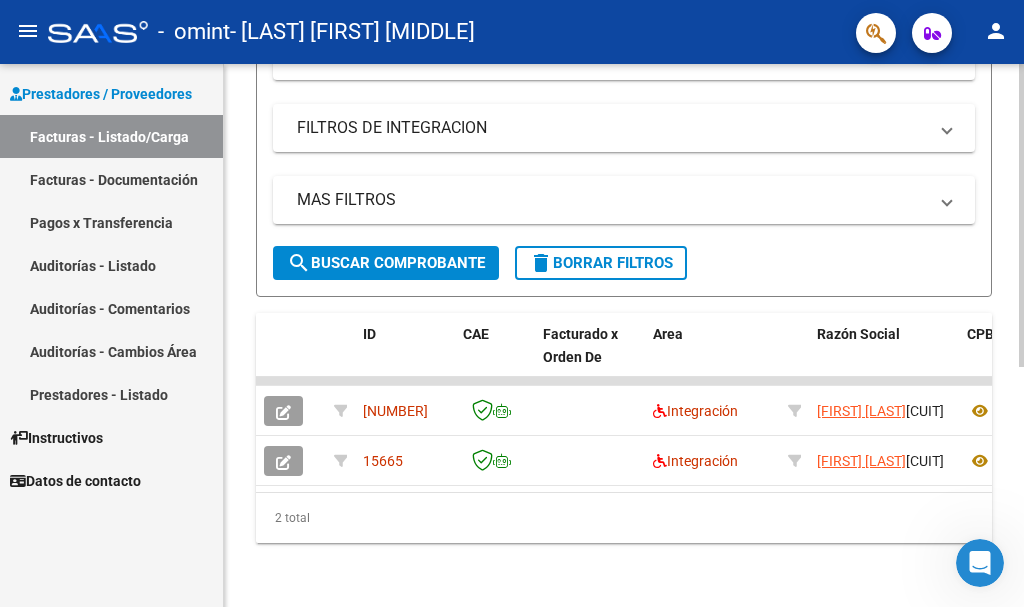 scroll, scrollTop: 430, scrollLeft: 0, axis: vertical 